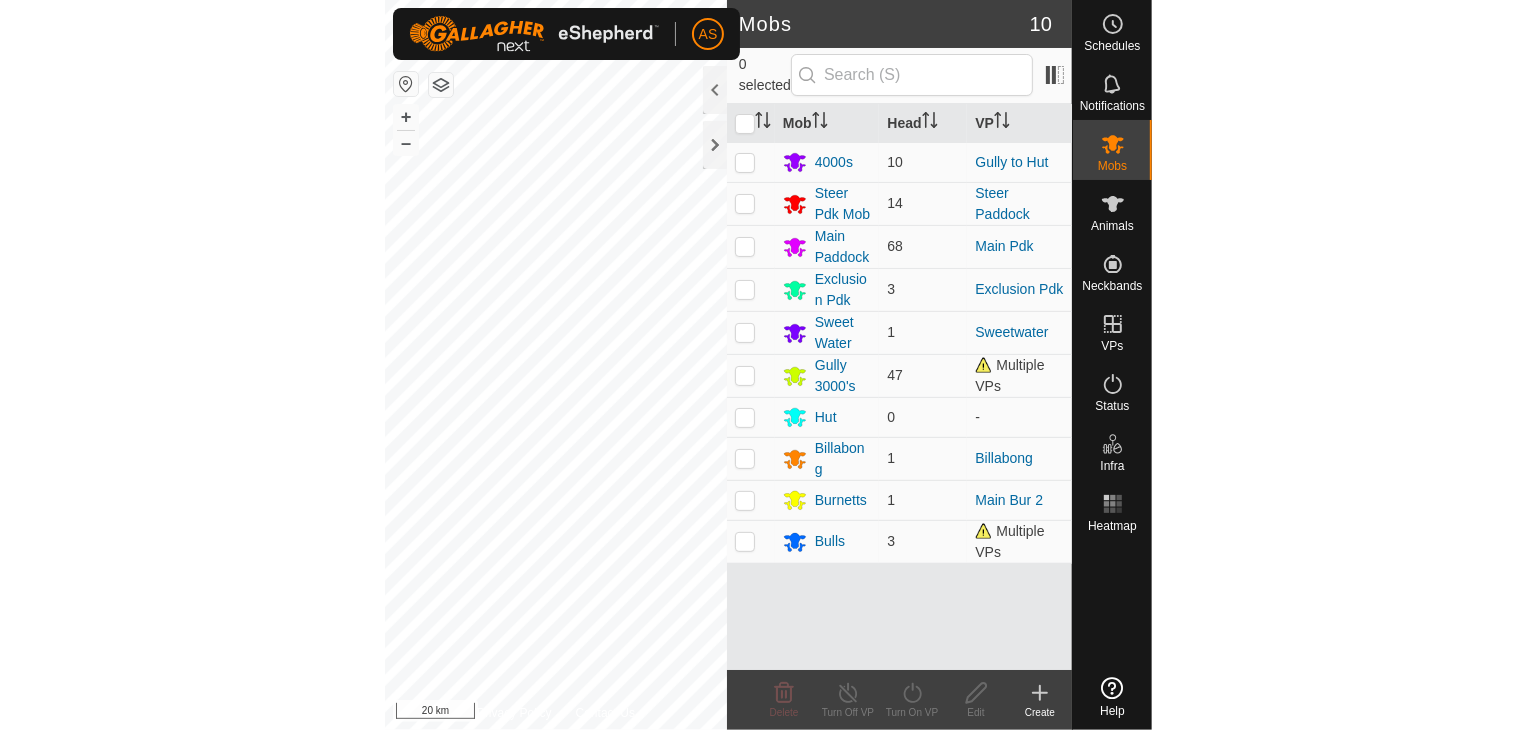 scroll, scrollTop: 0, scrollLeft: 0, axis: both 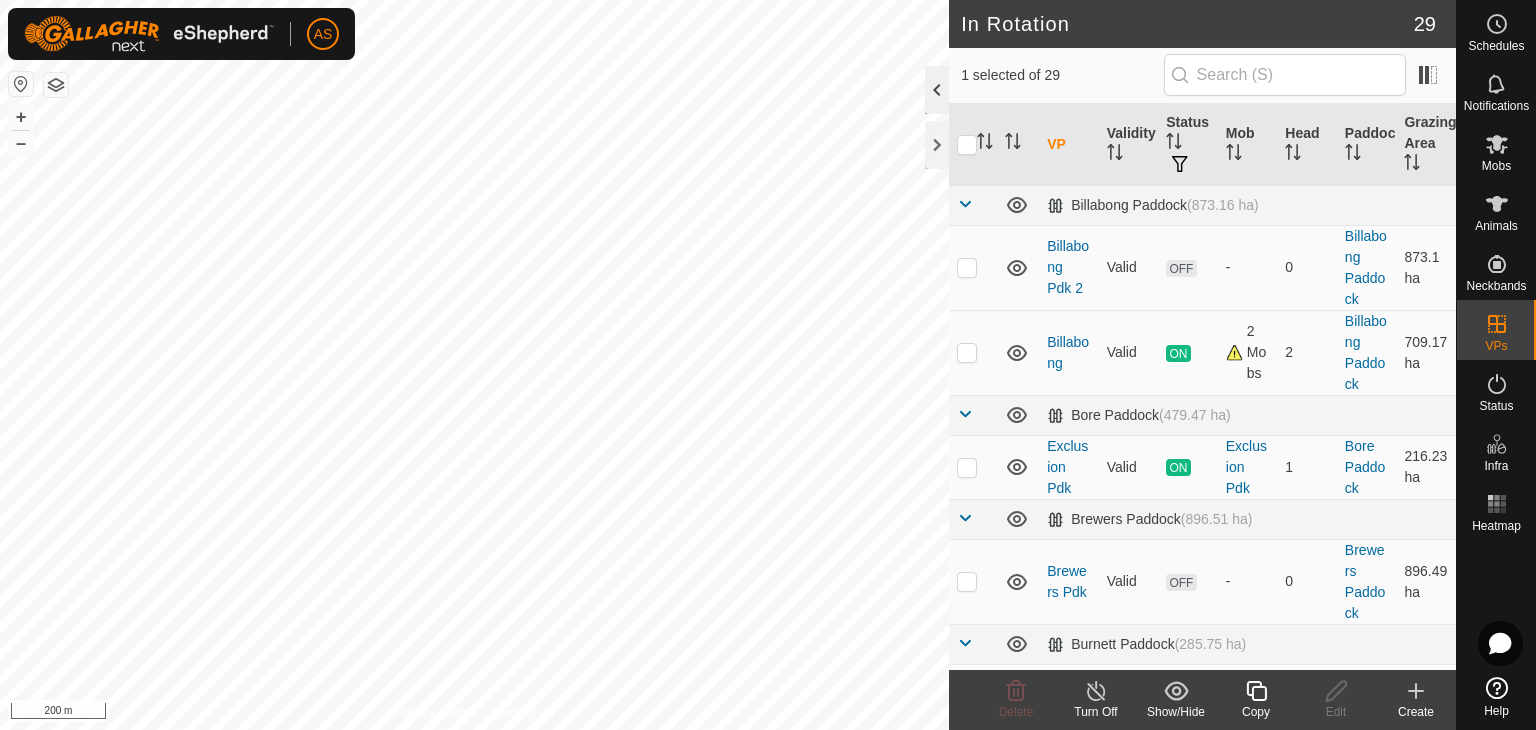 checkbox on "false" 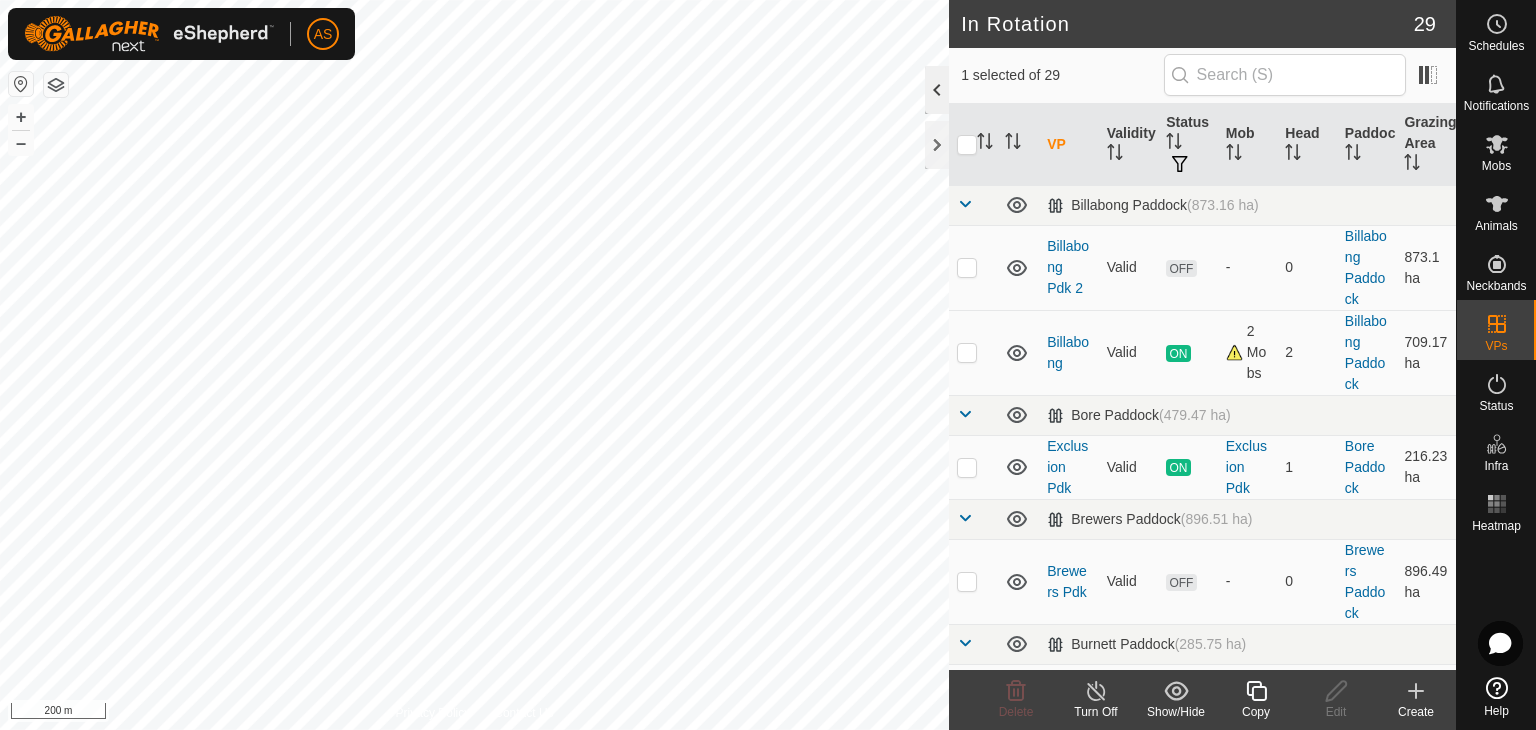 checkbox on "true" 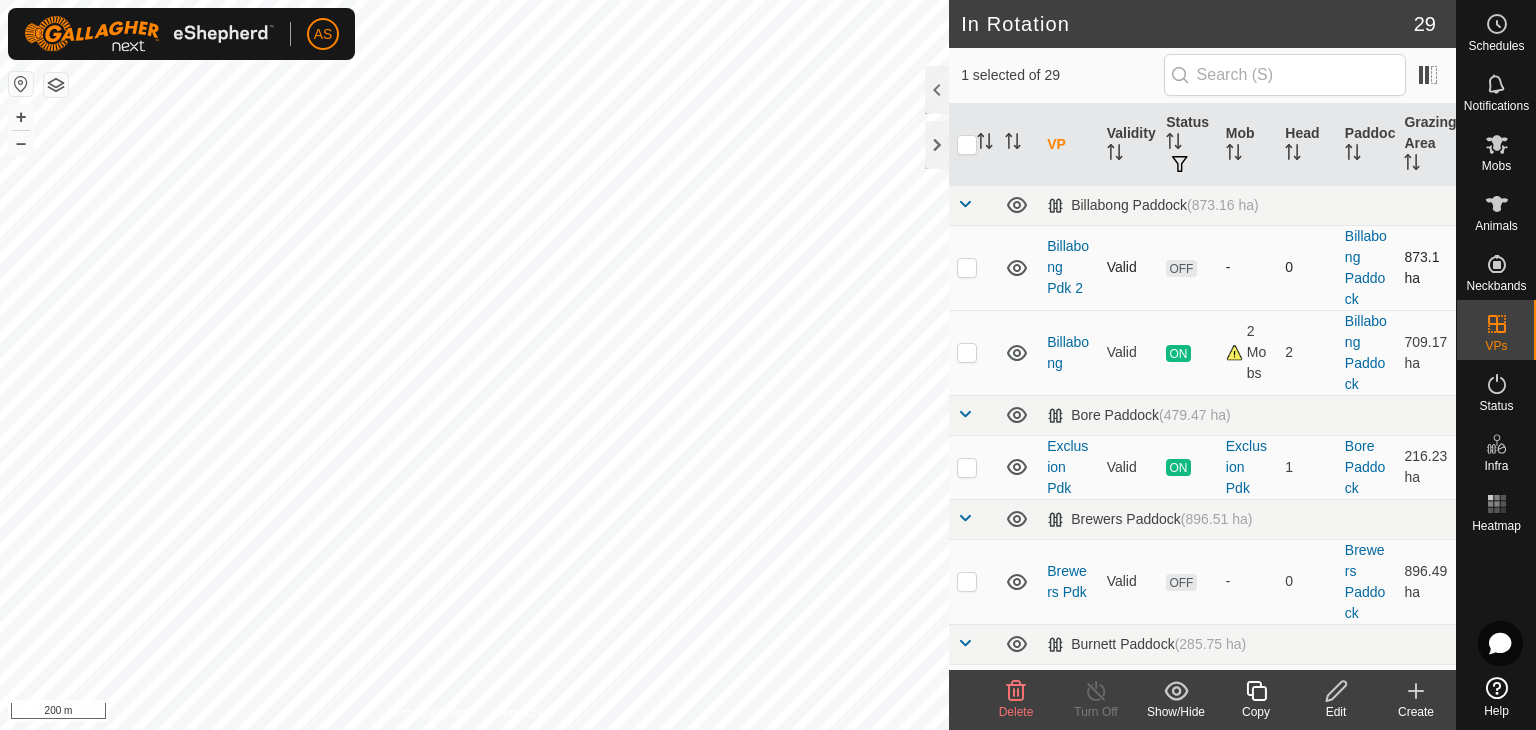 checkbox on "true" 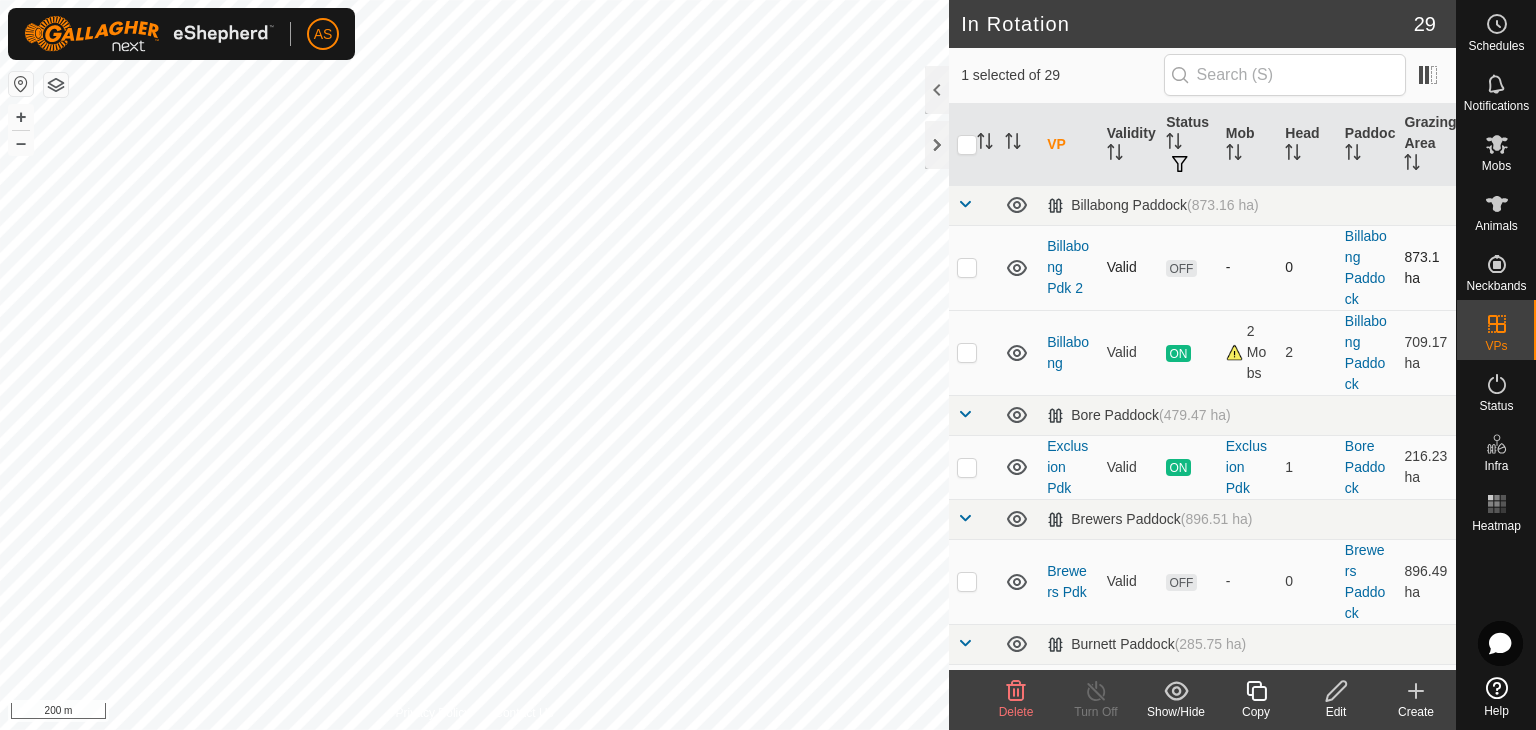 checkbox on "false" 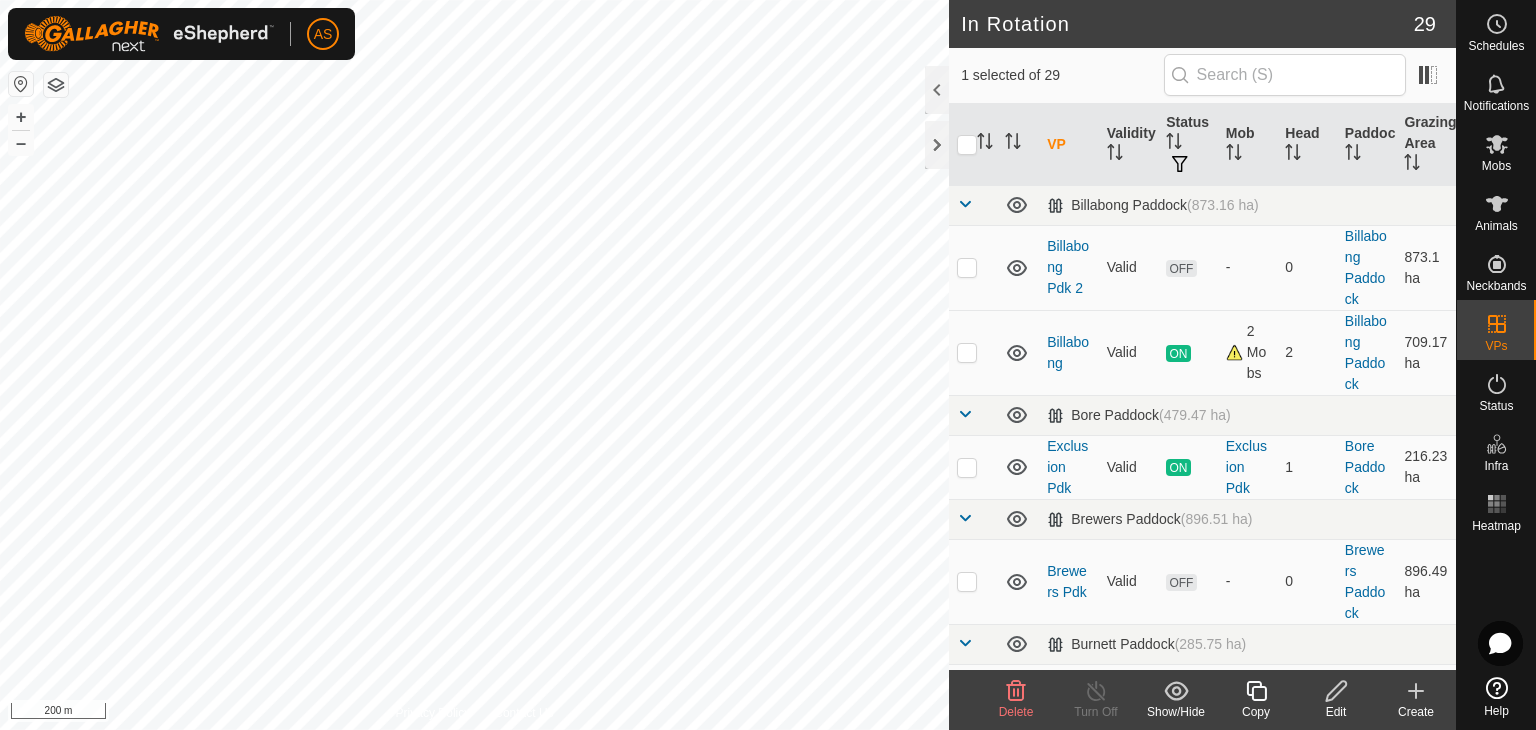 click 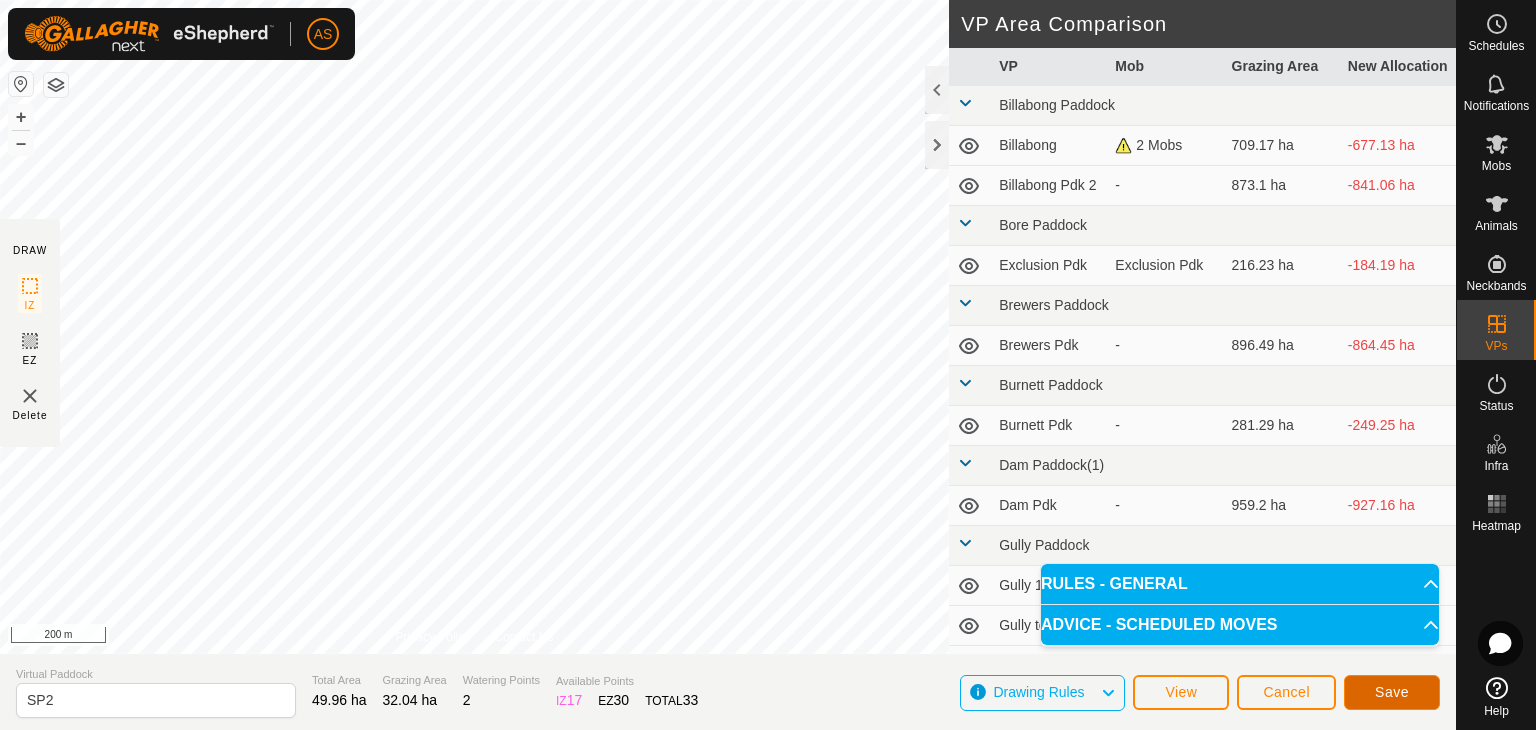click on "Save" 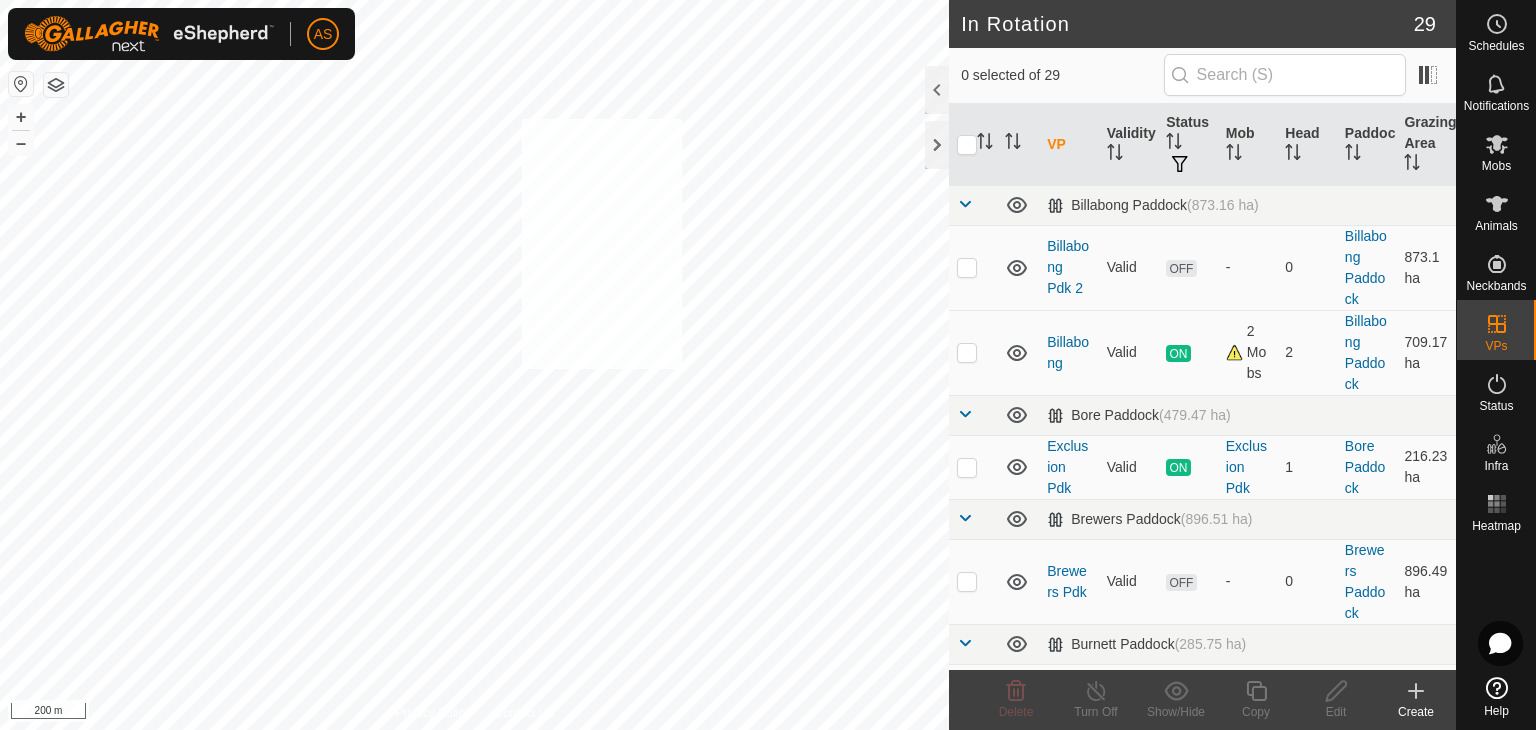 checkbox on "true" 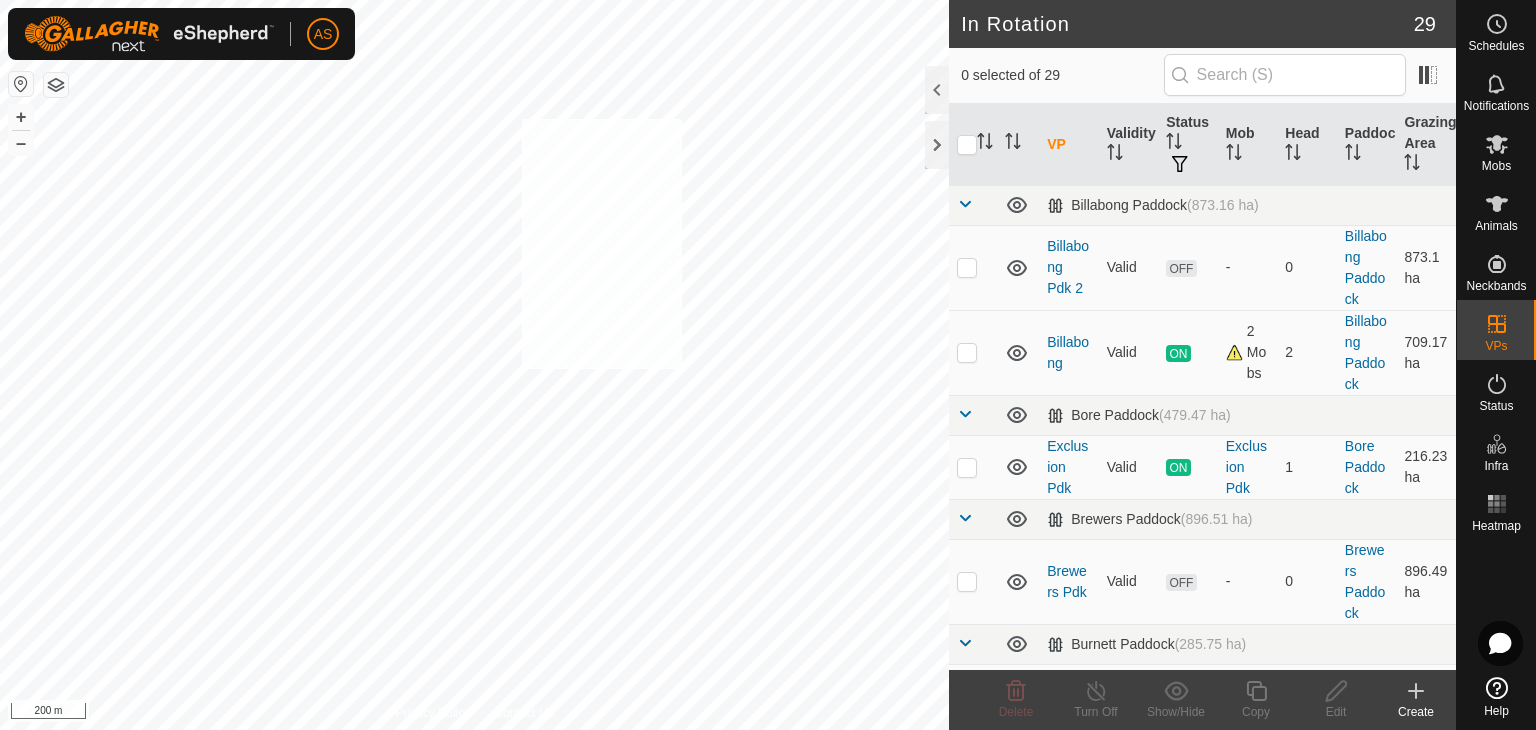 checkbox on "true" 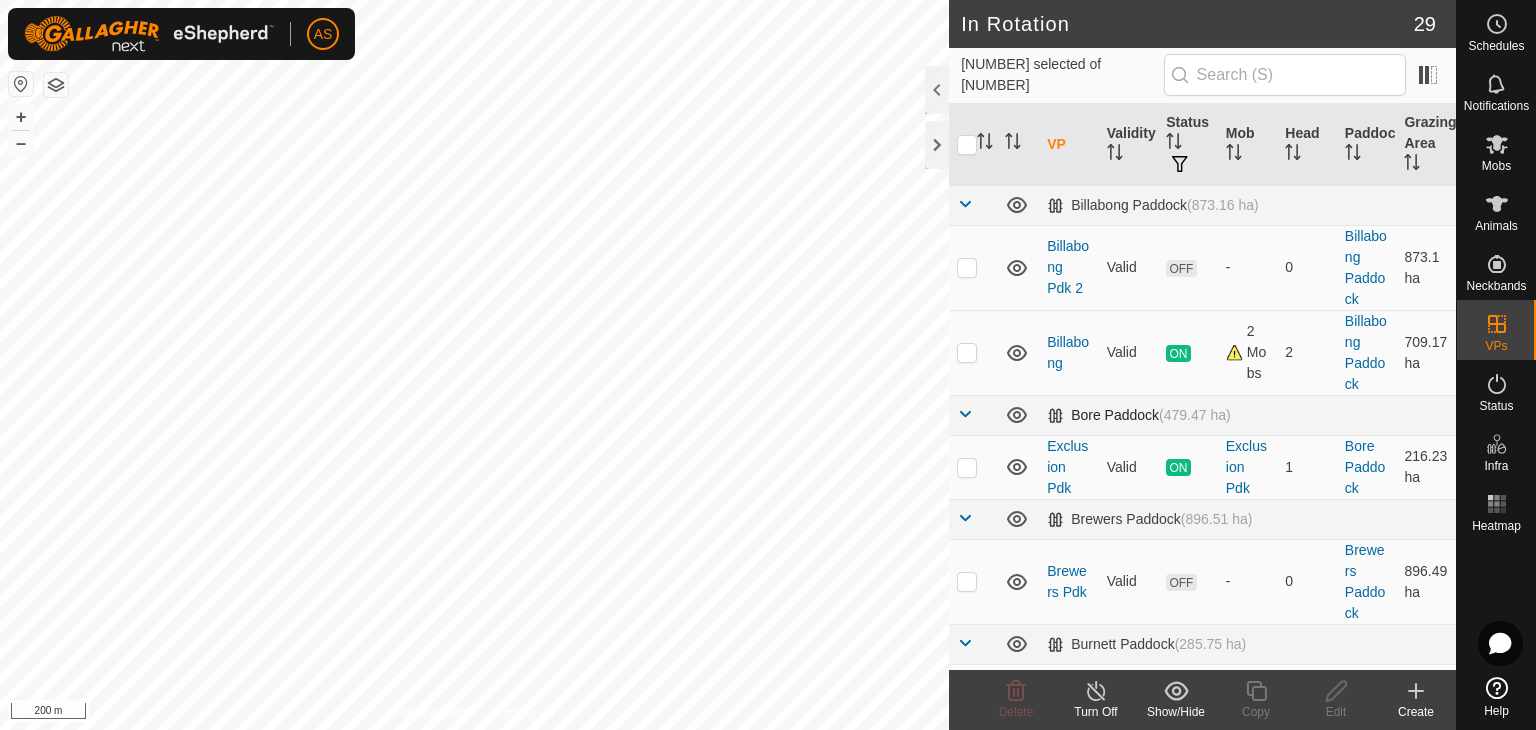 checkbox on "false" 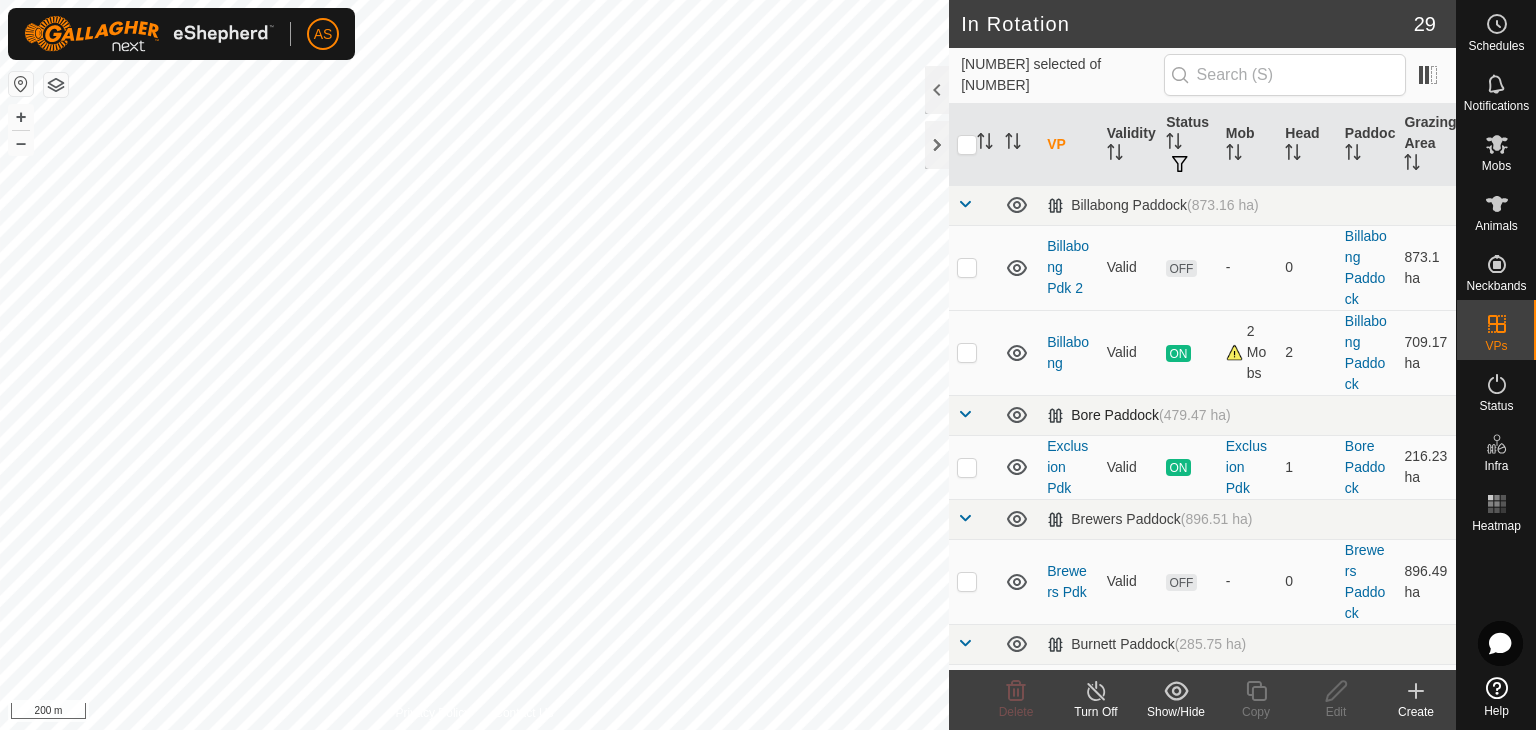 checkbox on "false" 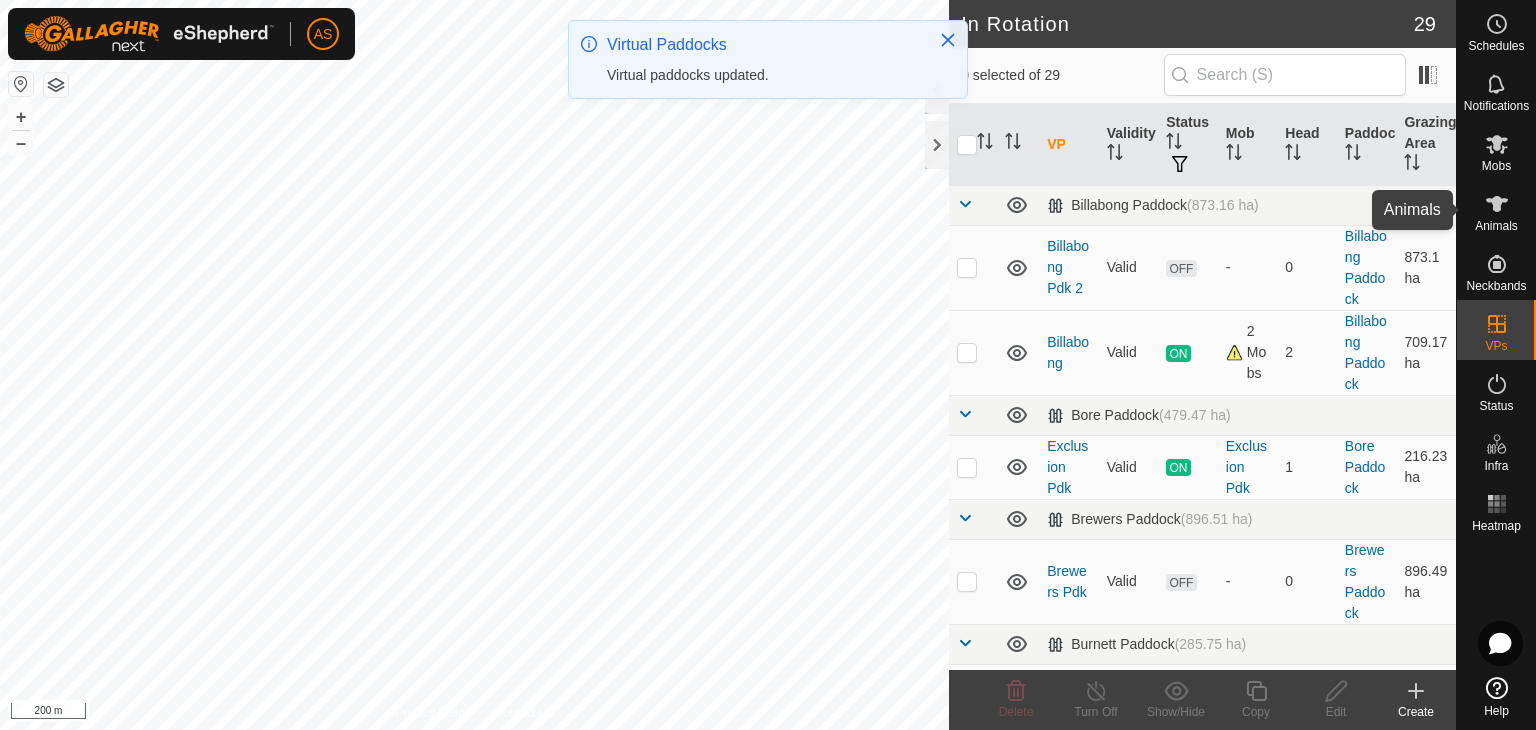 click at bounding box center [1497, 204] 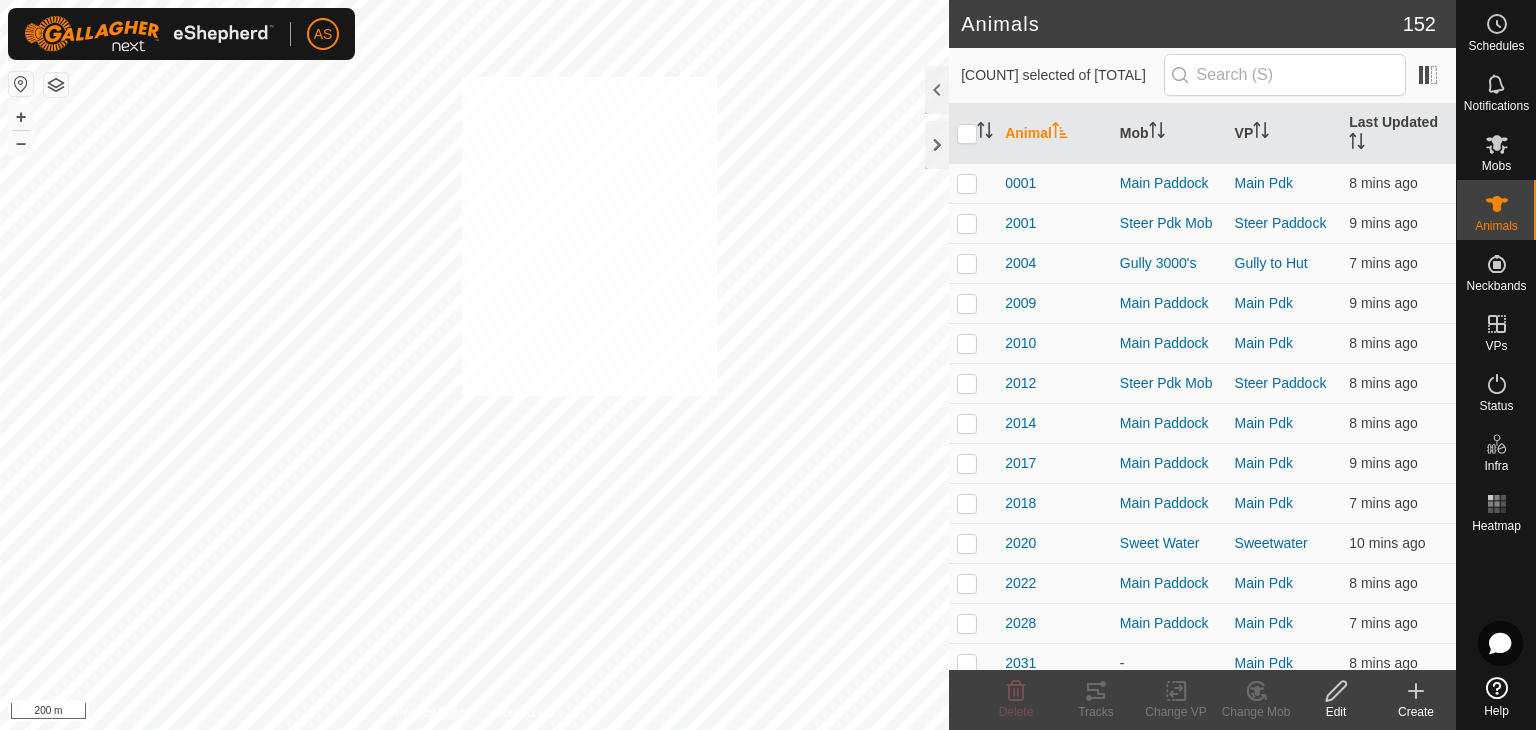 checkbox on "true" 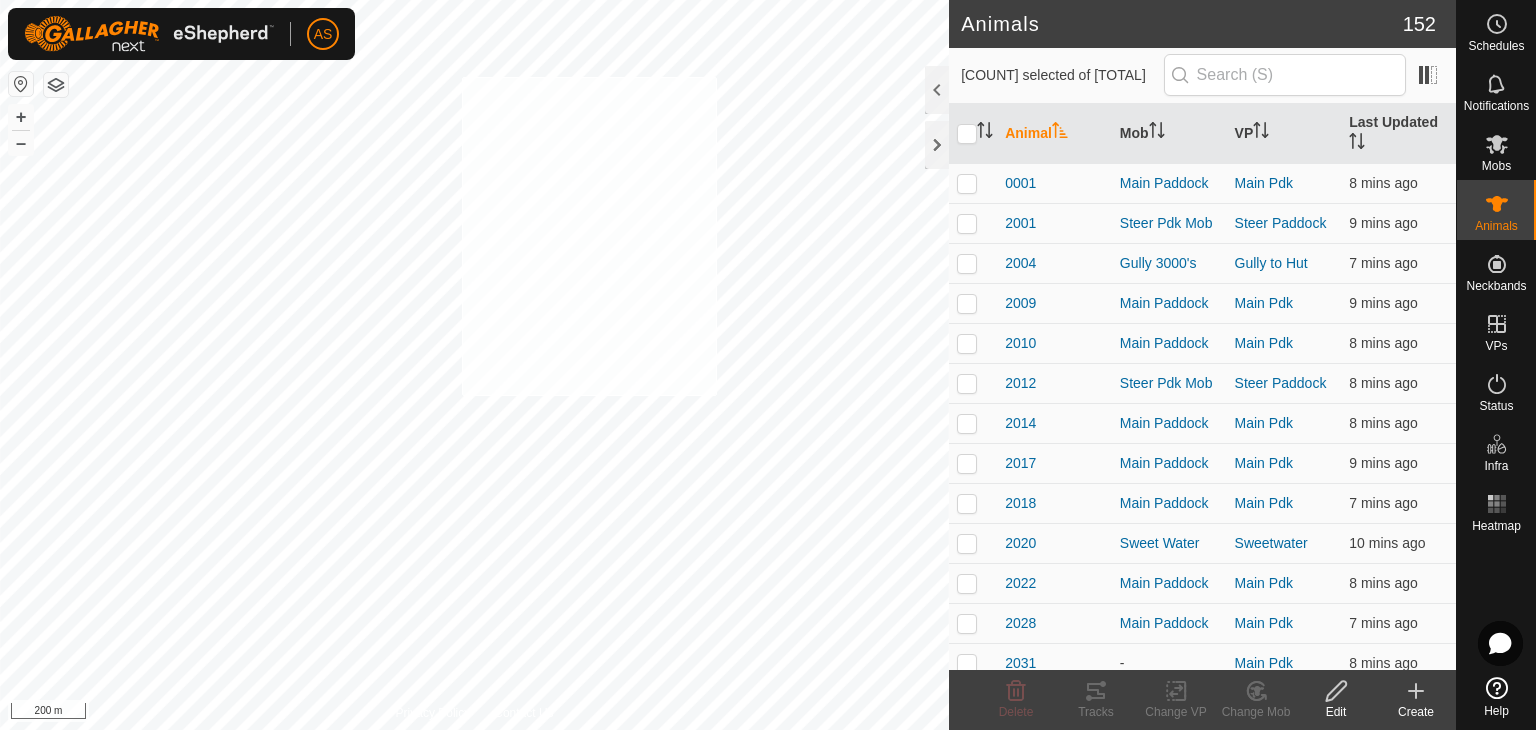 checkbox on "true" 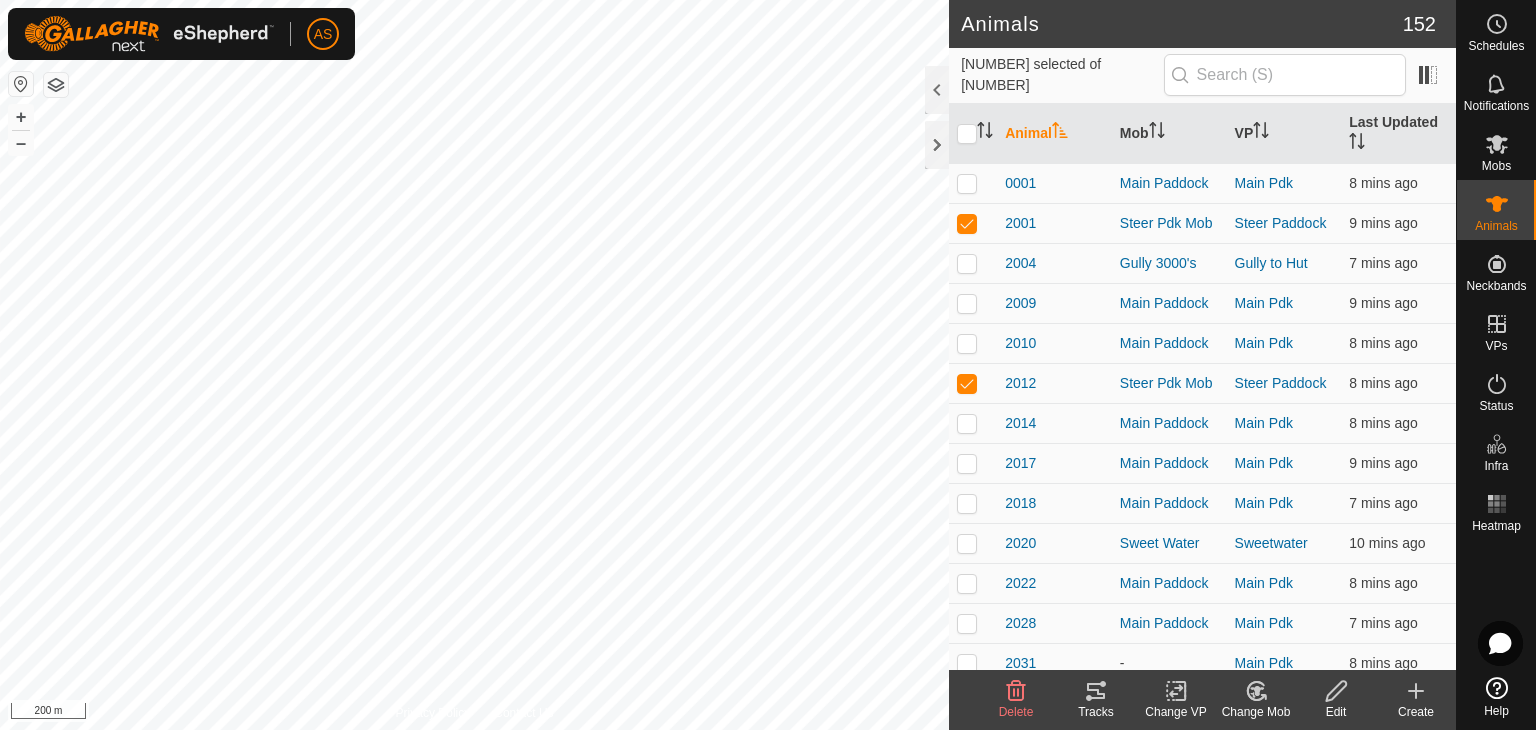 click 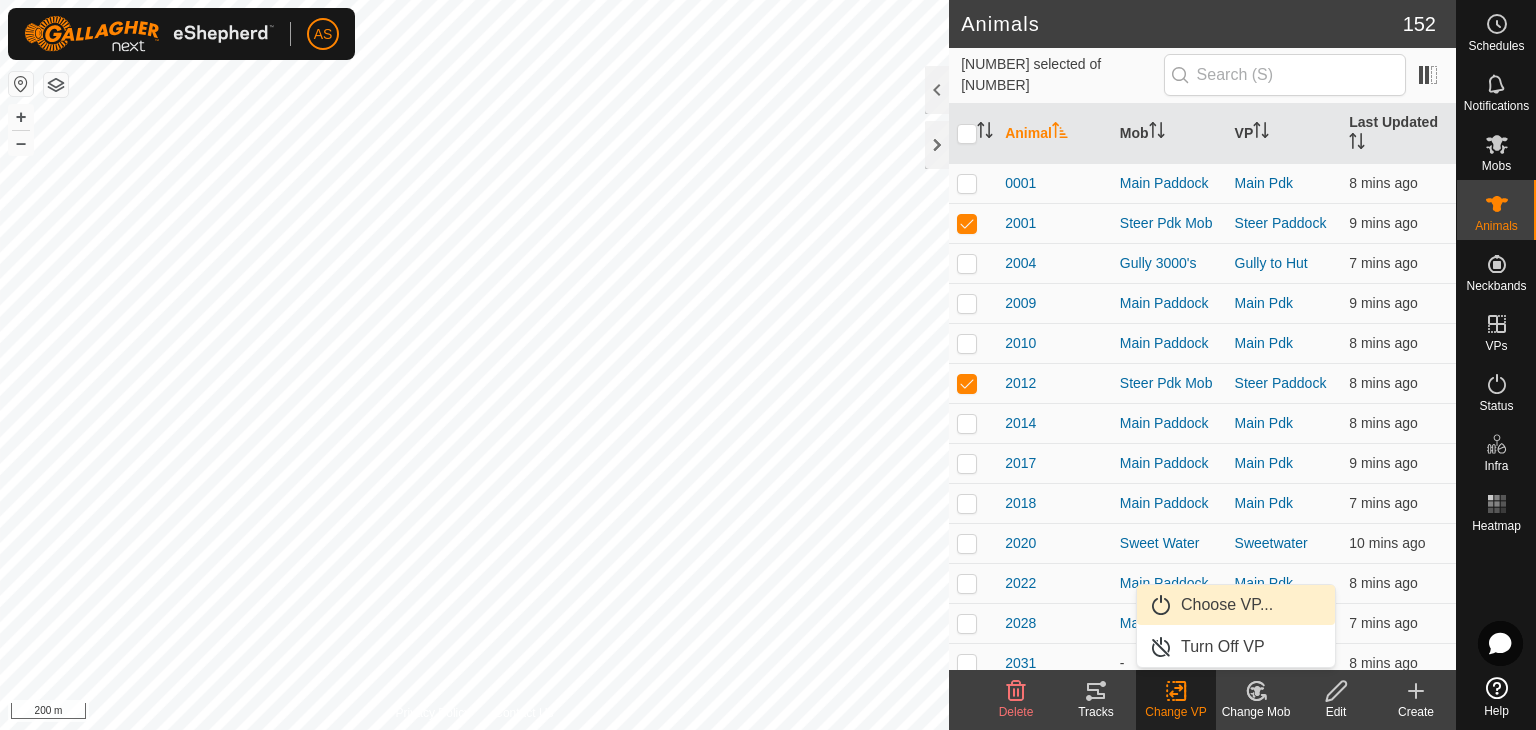 click on "Choose VP..." at bounding box center (1236, 605) 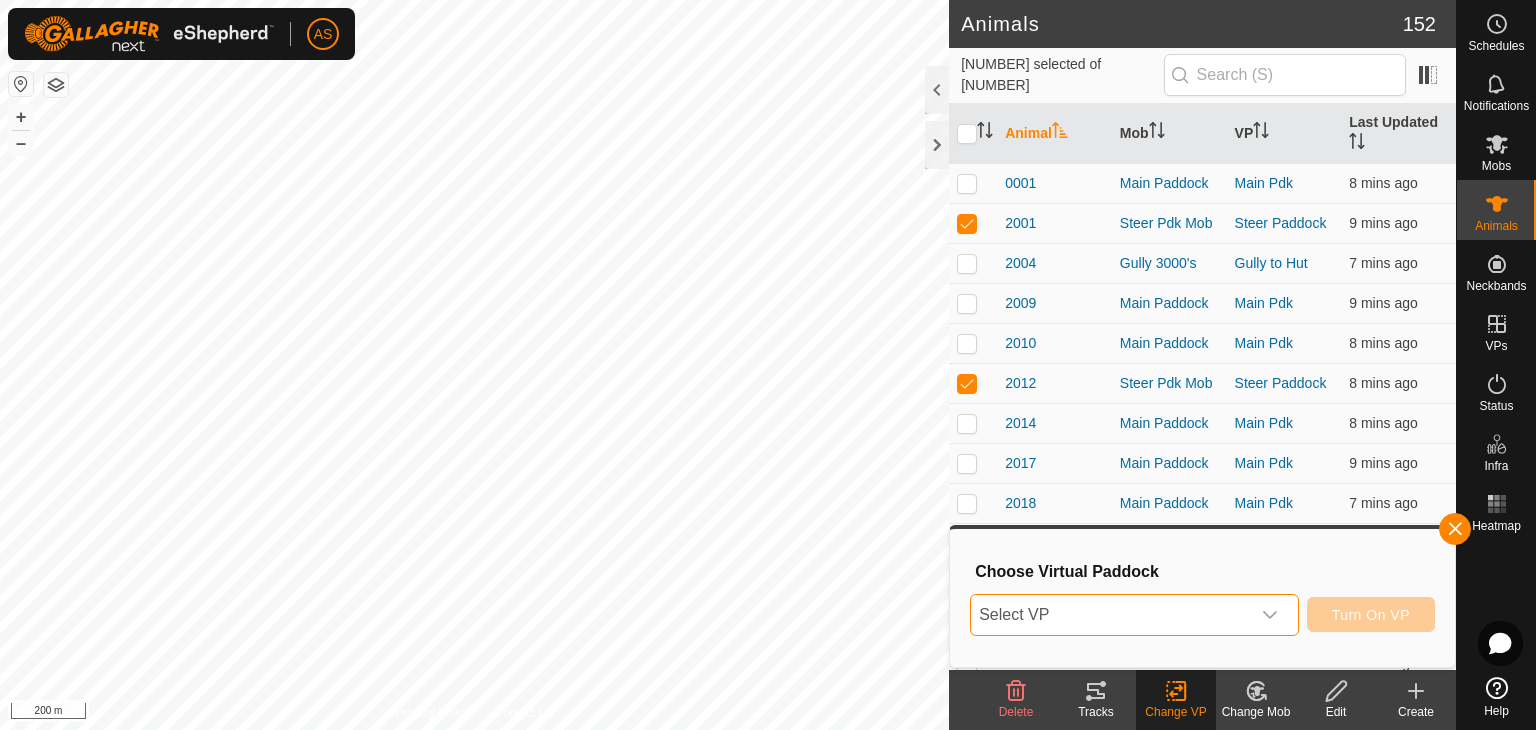 click on "Select VP" at bounding box center [1110, 615] 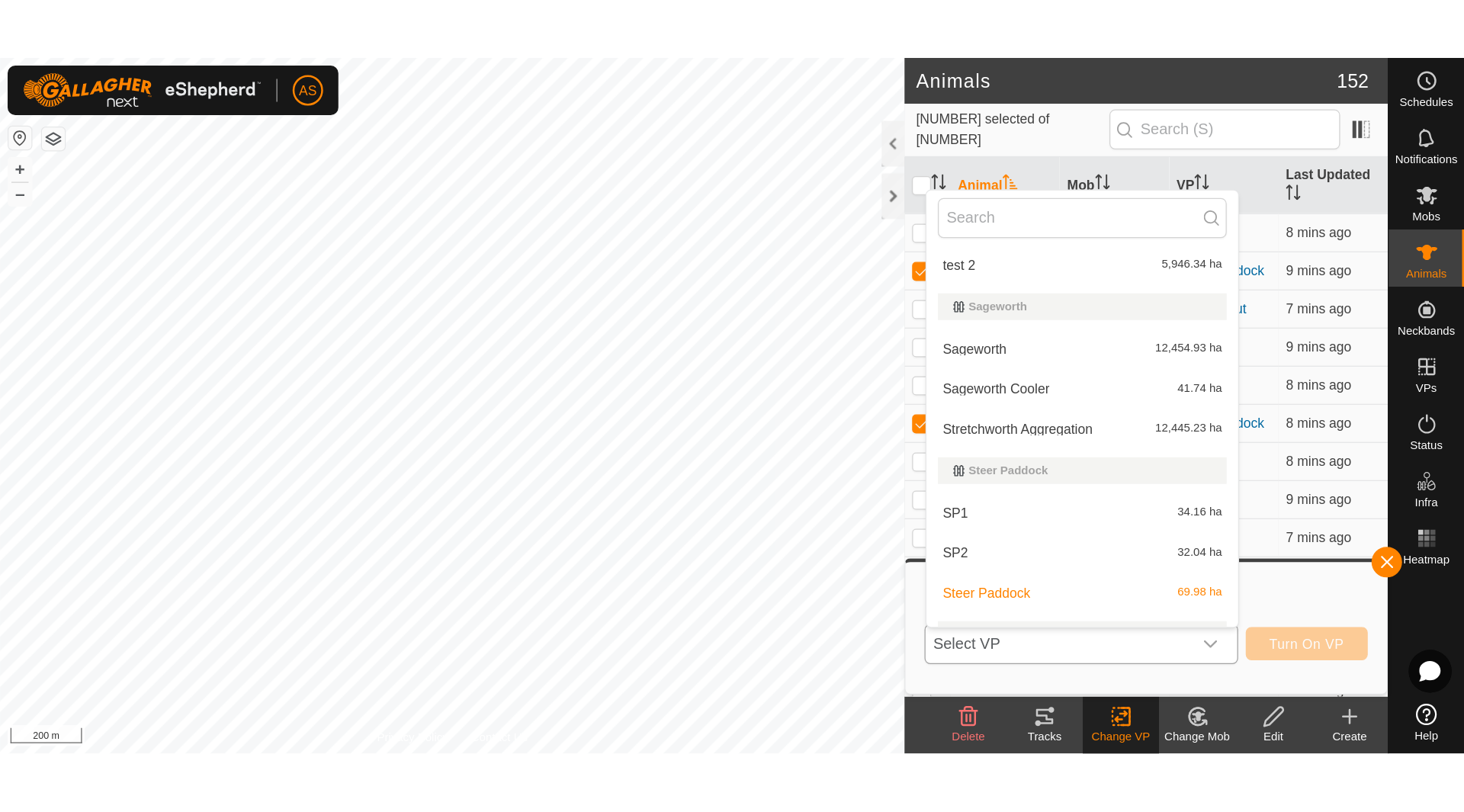 scroll, scrollTop: 991, scrollLeft: 0, axis: vertical 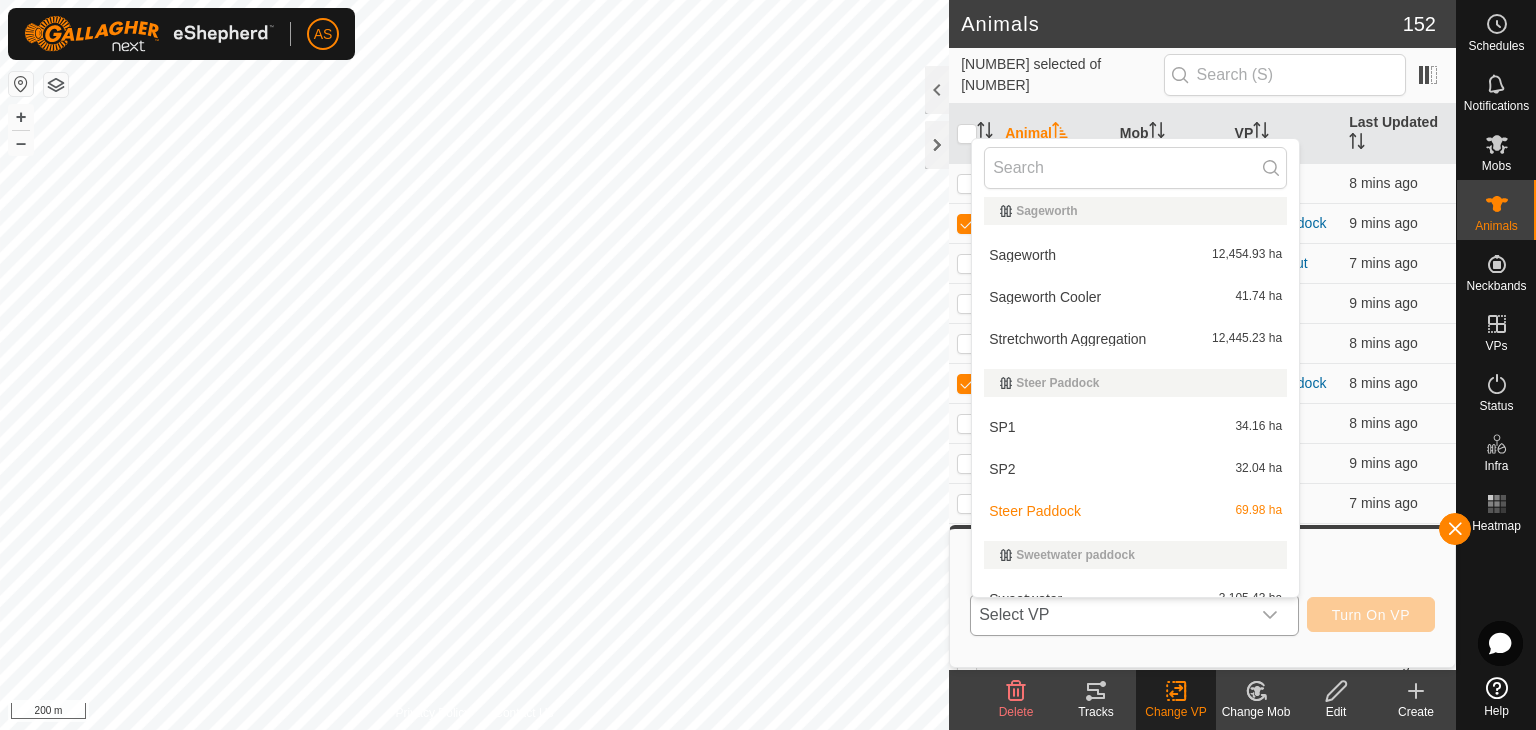 click on "SP2  32.04 ha" at bounding box center (1135, 469) 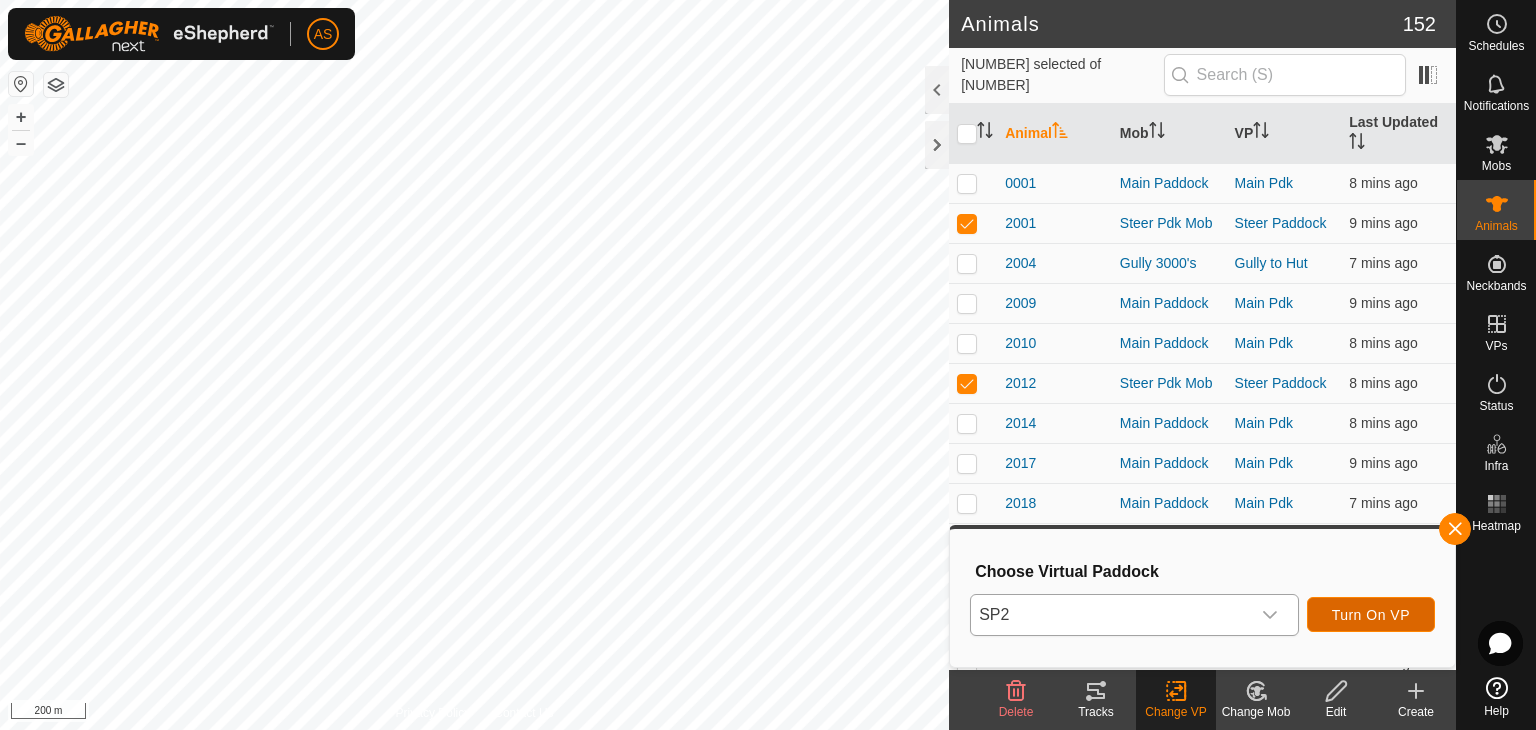 click on "Turn On VP" at bounding box center (1371, 615) 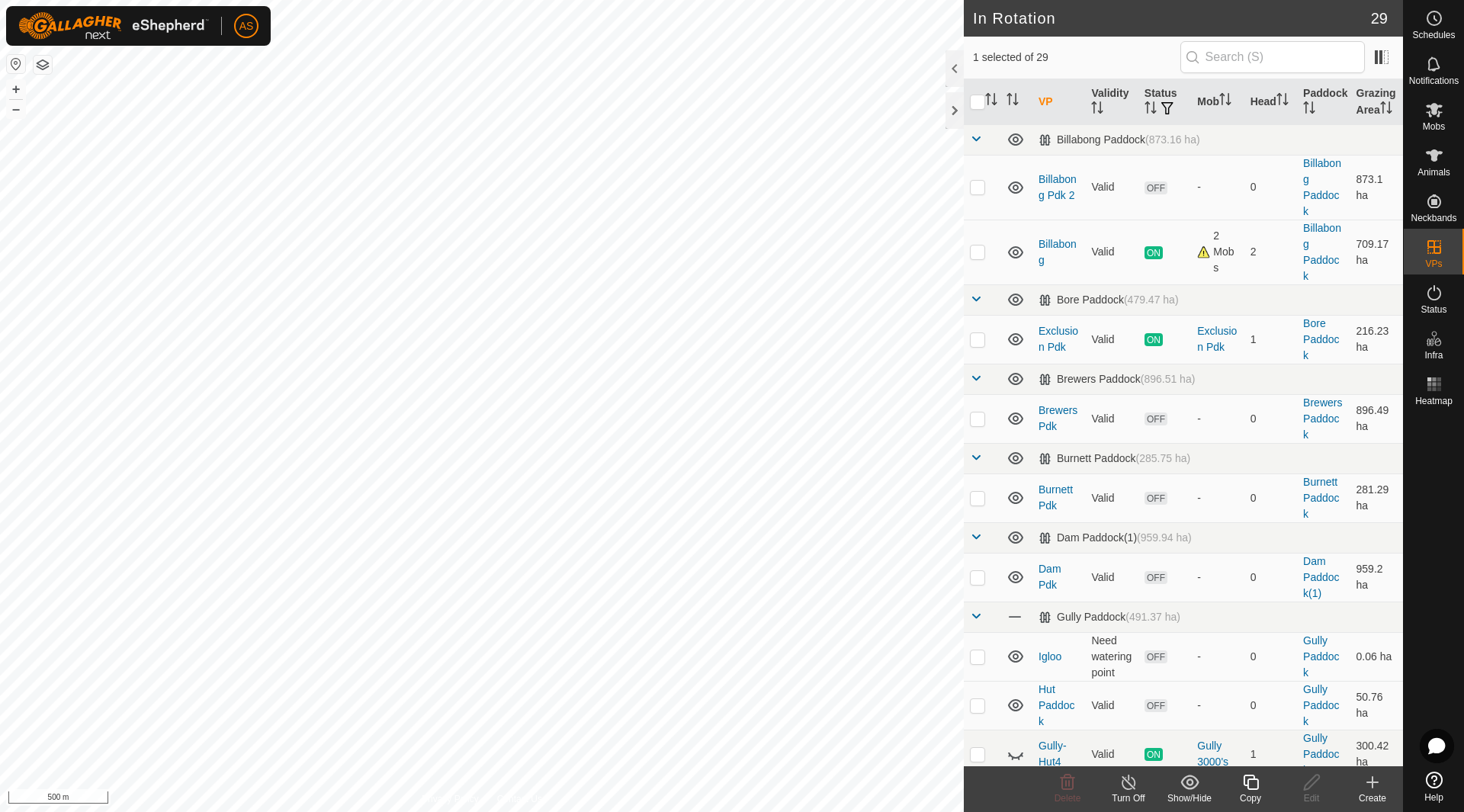 checkbox on "true" 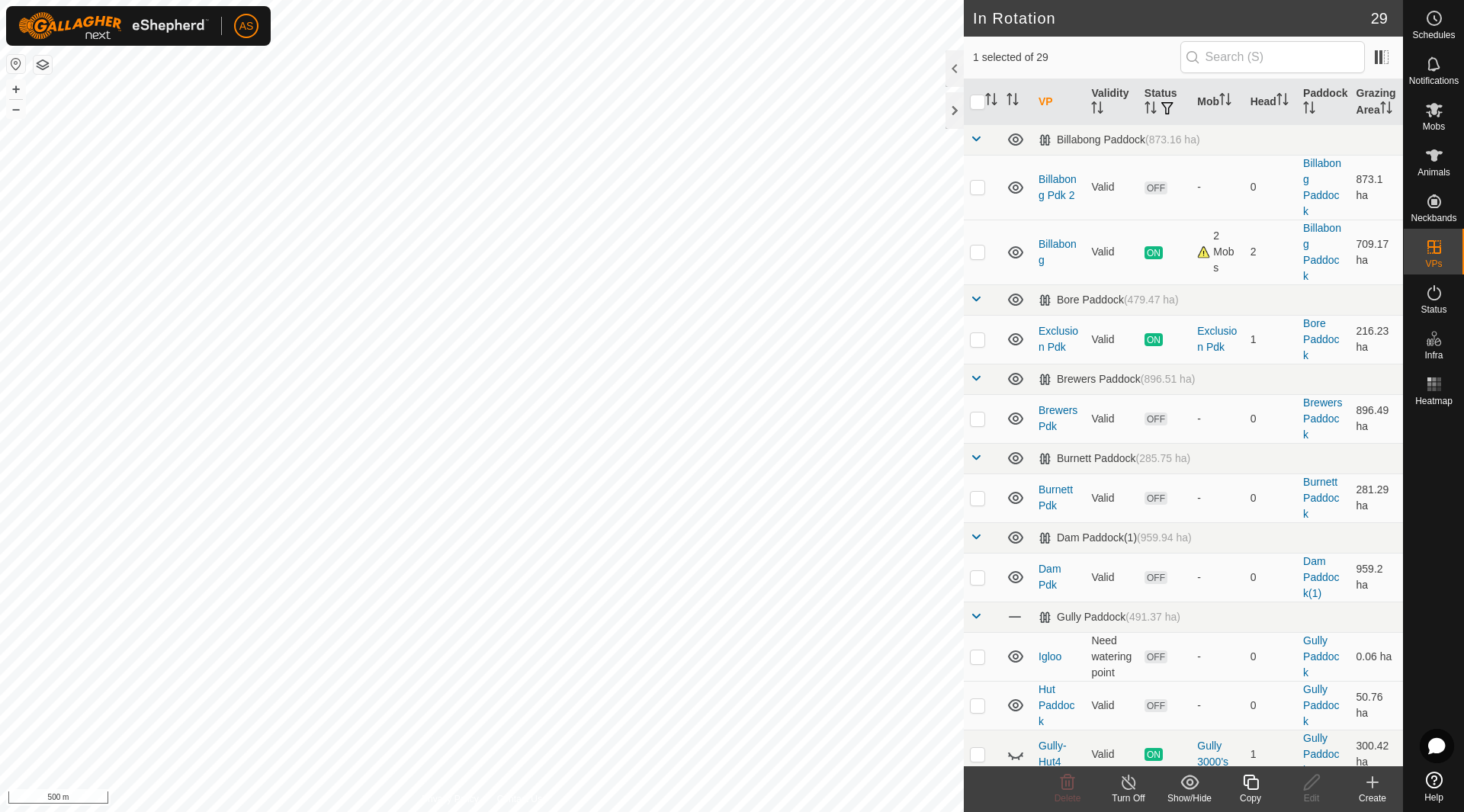 checkbox on "false" 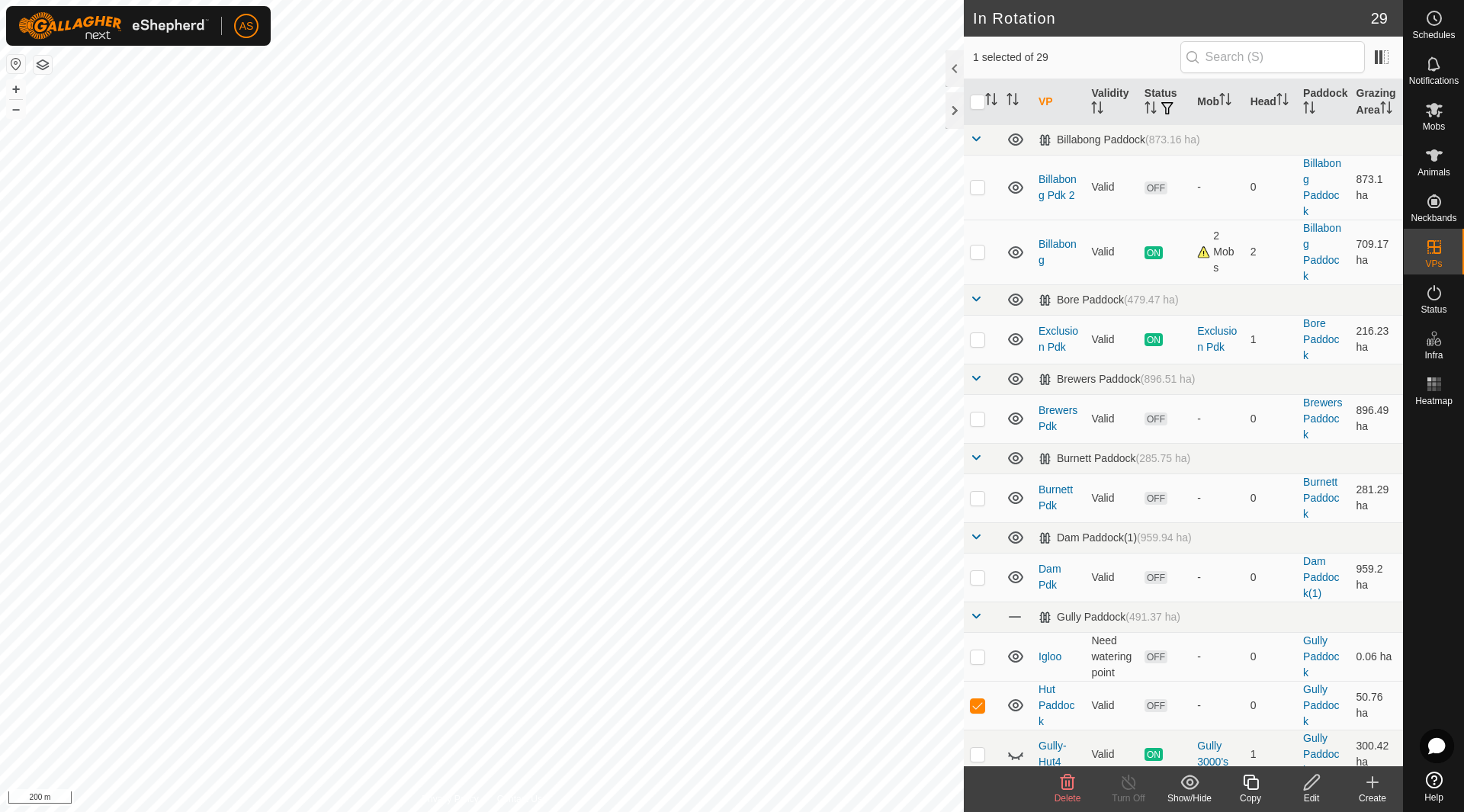 click on "Edit" 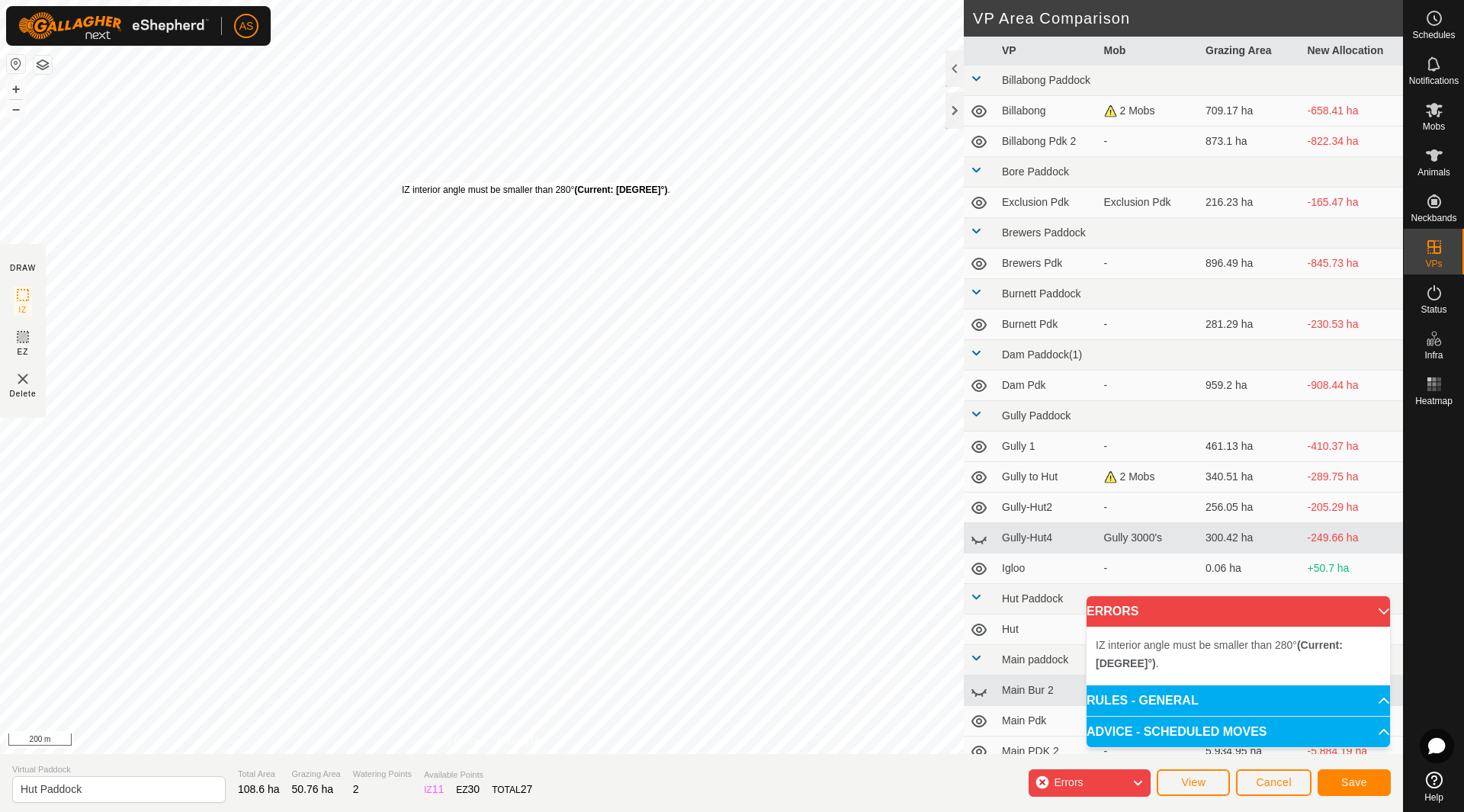 click on "IZ interior angle must be smaller than 280°  (Current: [DEGREE]°) ." at bounding box center (536, 190) 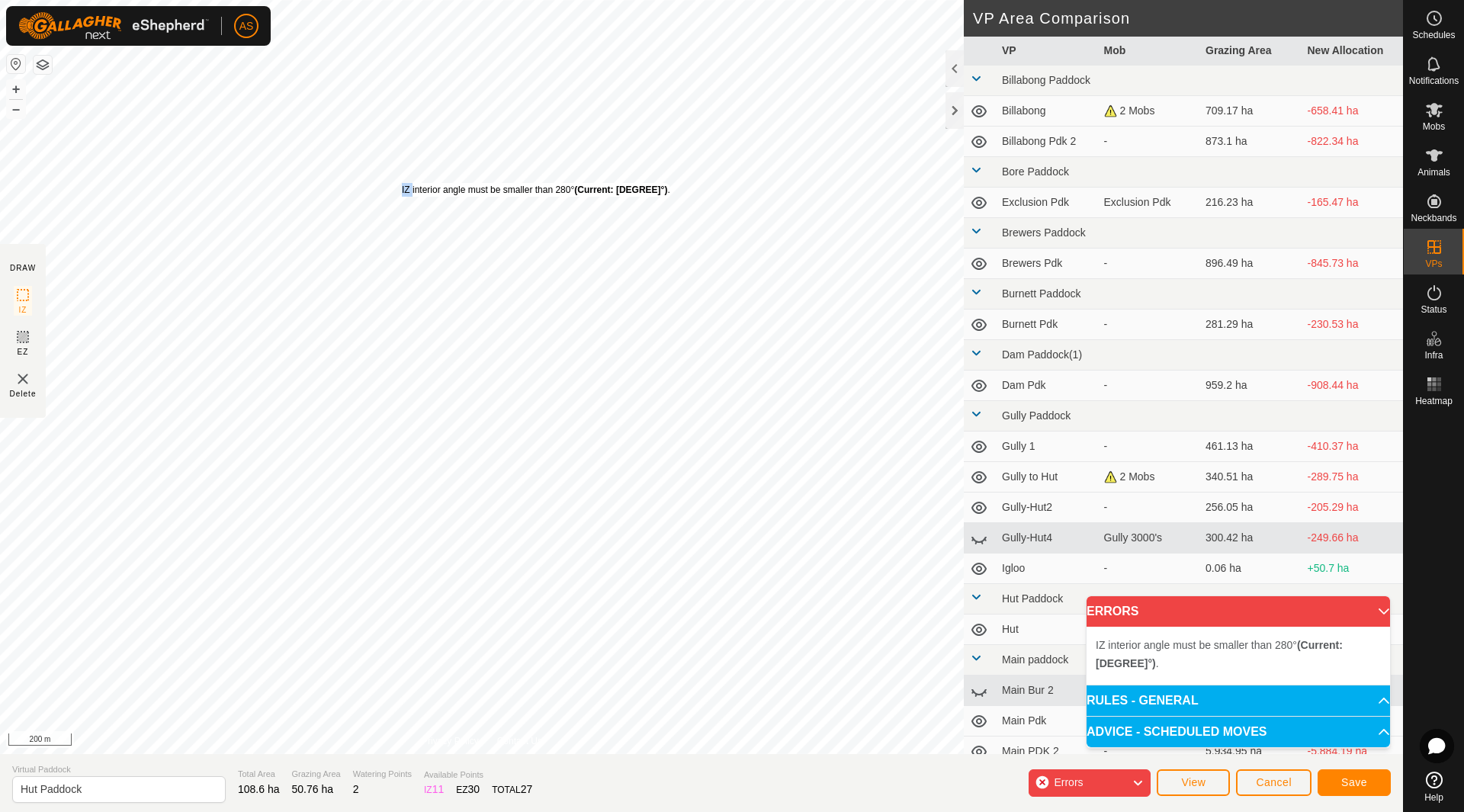 click on "IZ interior angle must be smaller than 280°  (Current: [DEGREE]°) ." at bounding box center (536, 190) 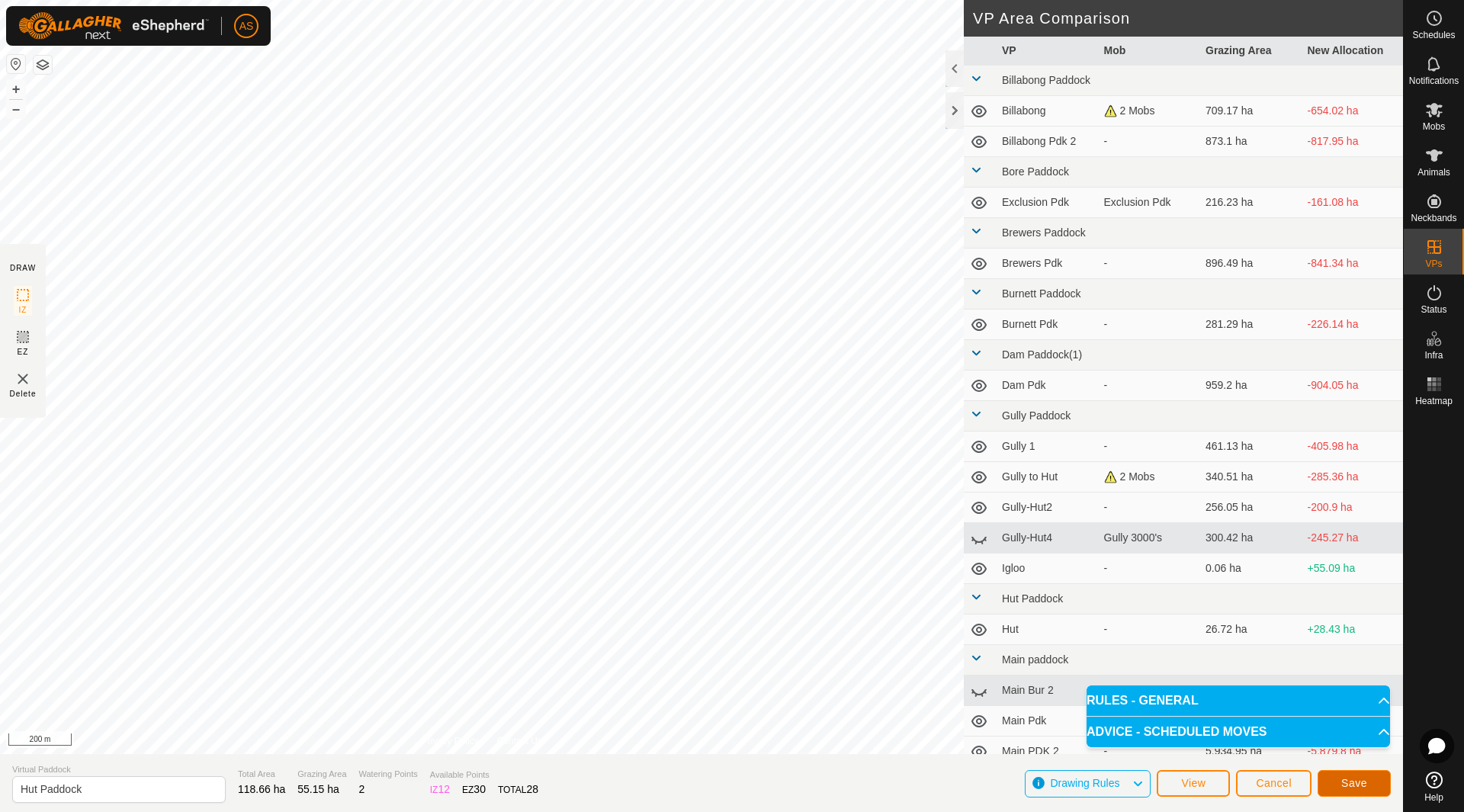 click on "Save" 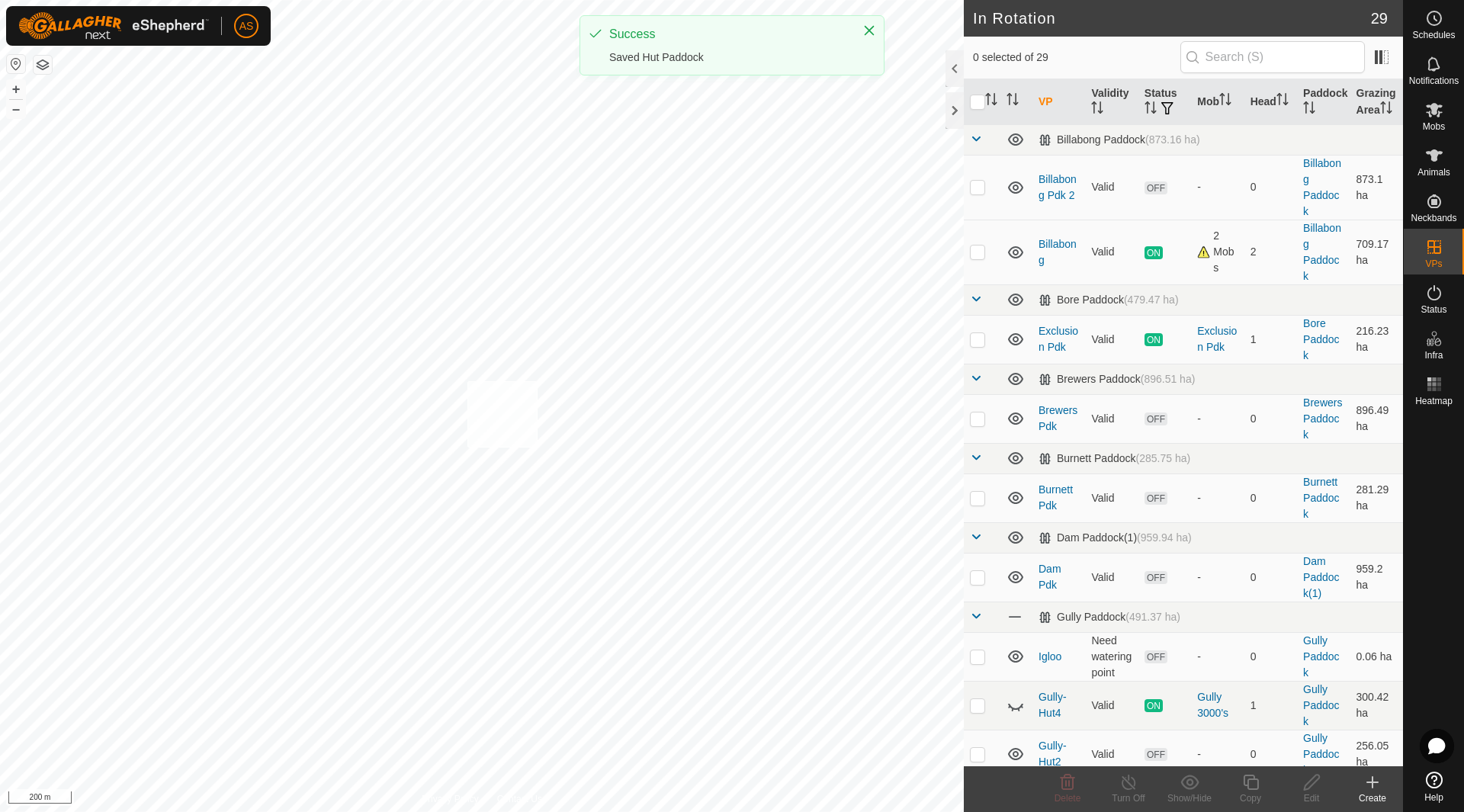 checkbox on "true" 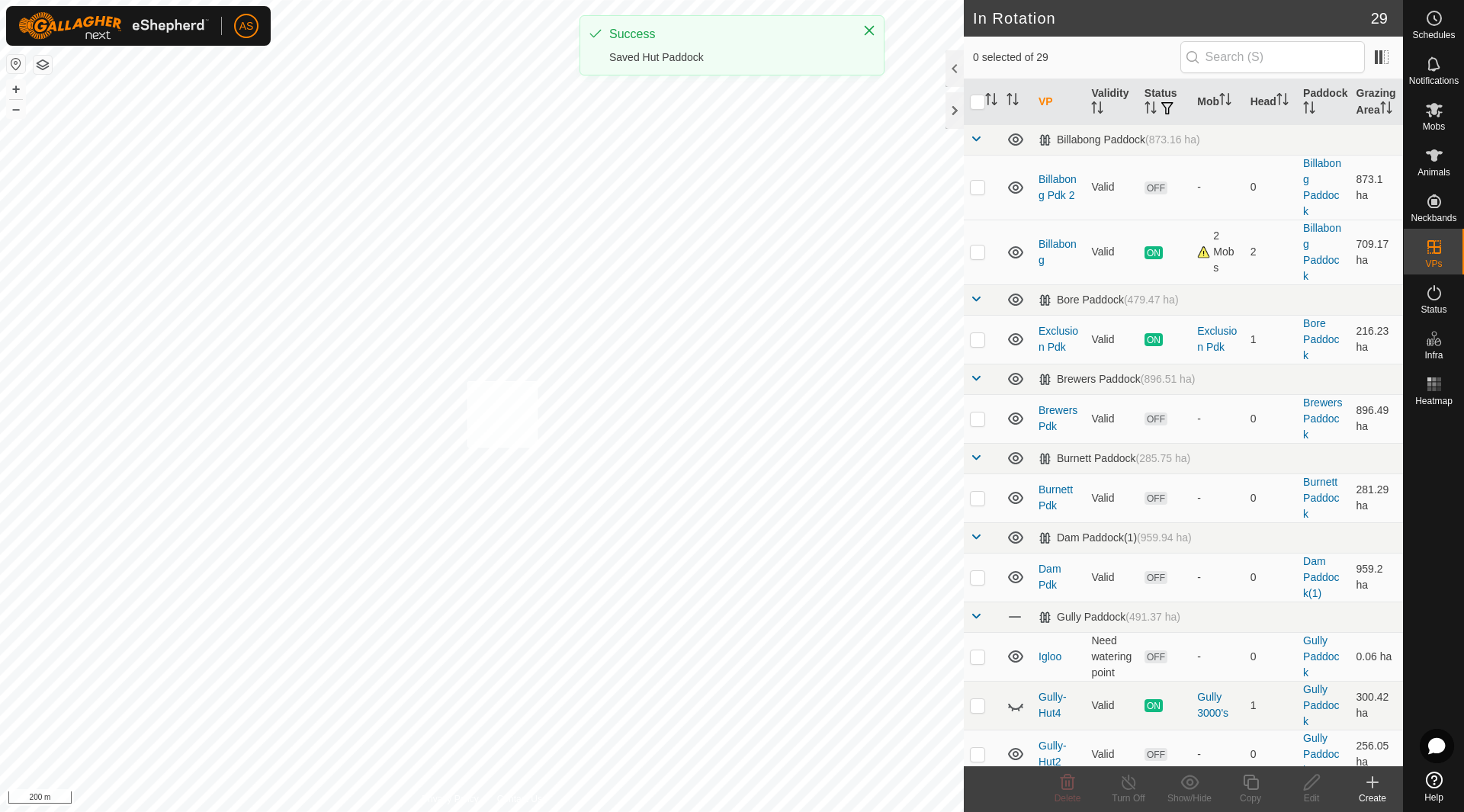 checkbox on "true" 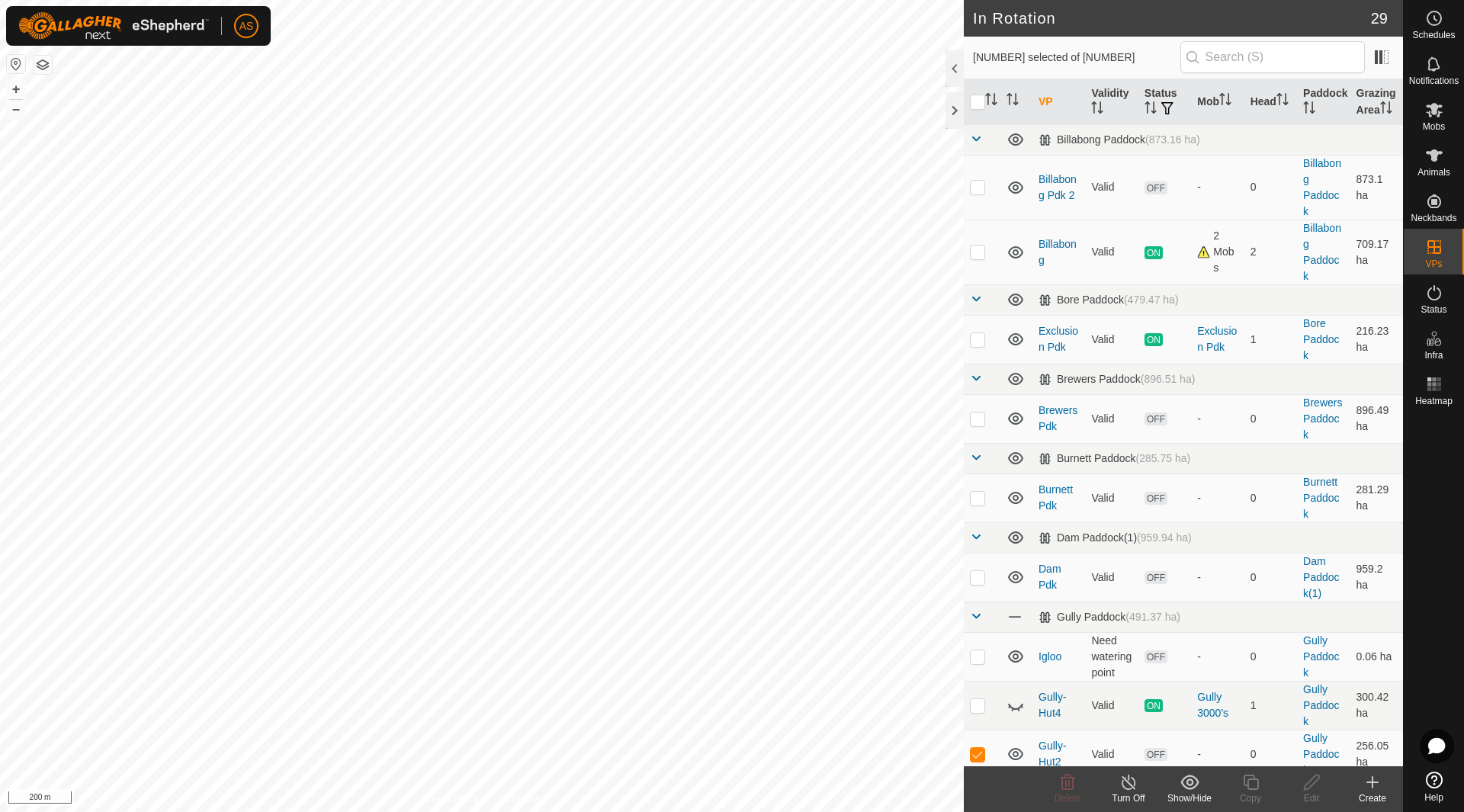 checkbox on "false" 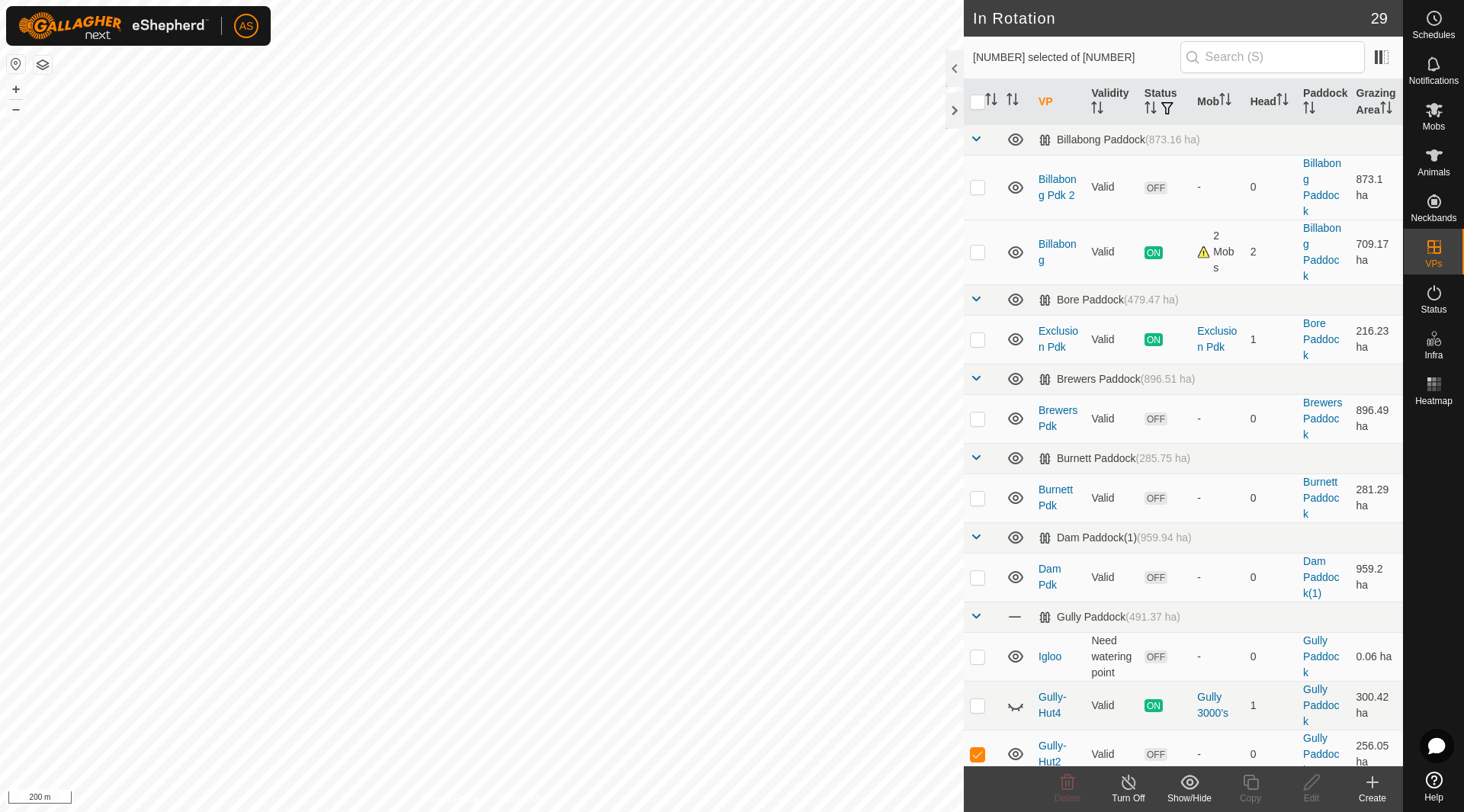 checkbox on "false" 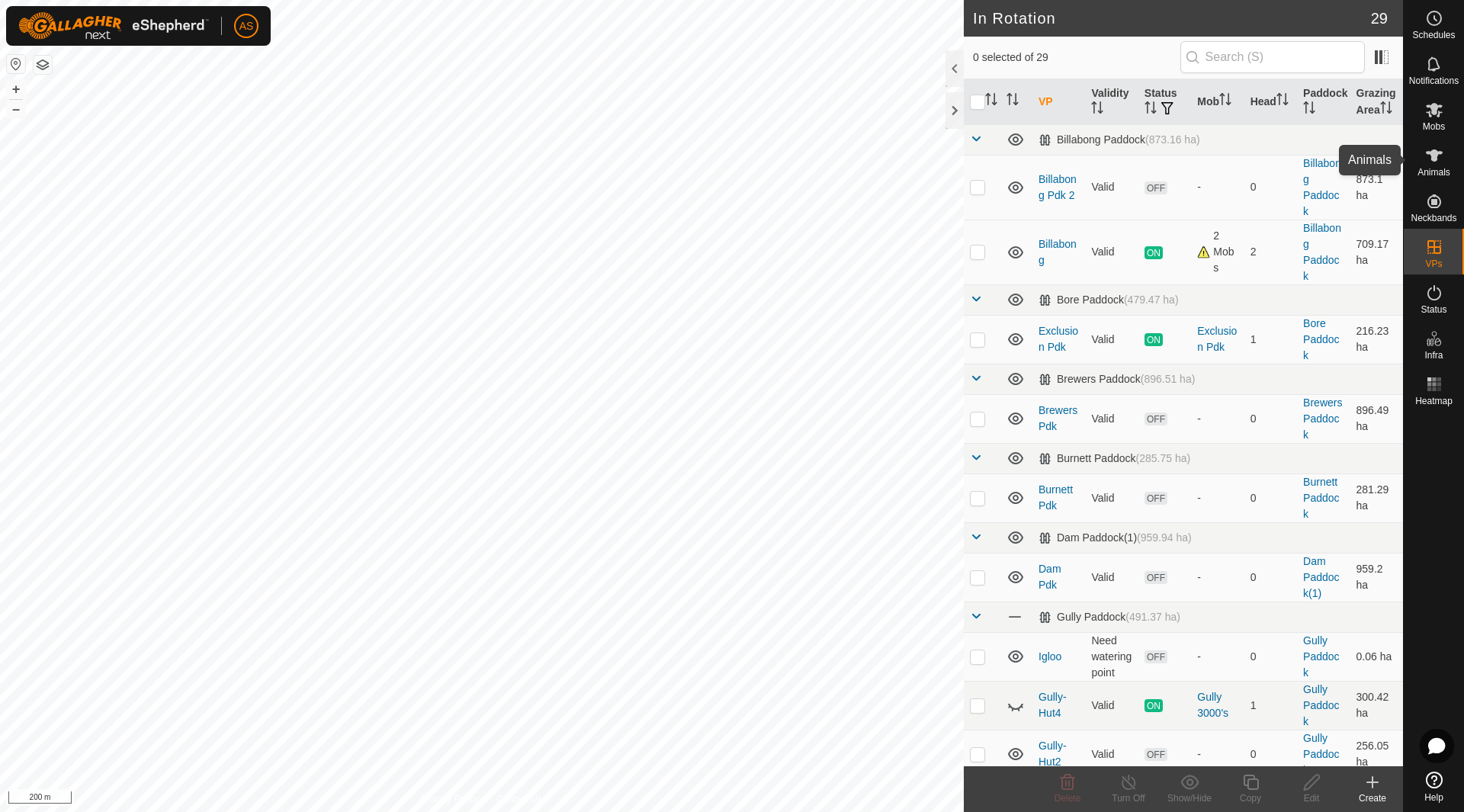 click 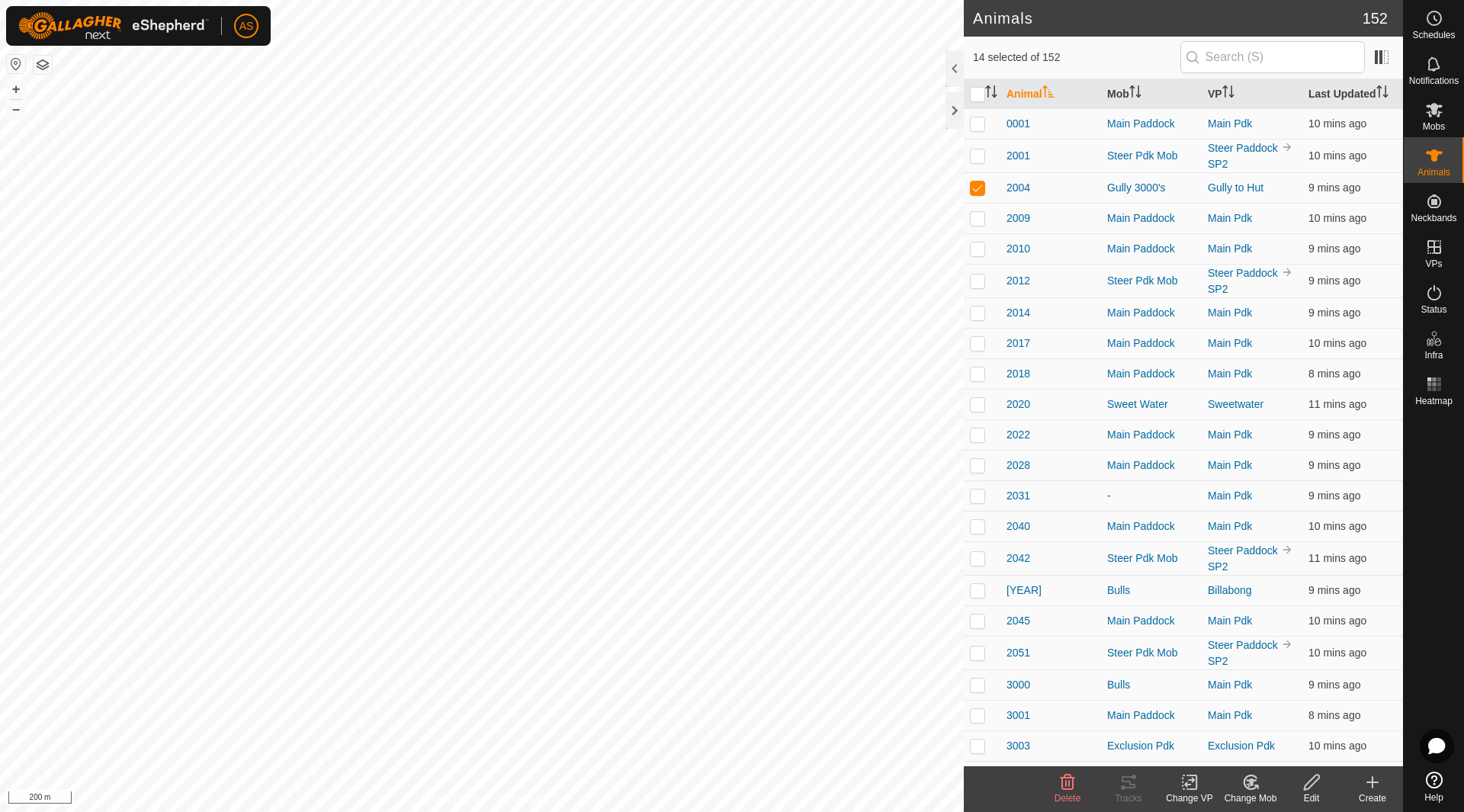 checkbox on "true" 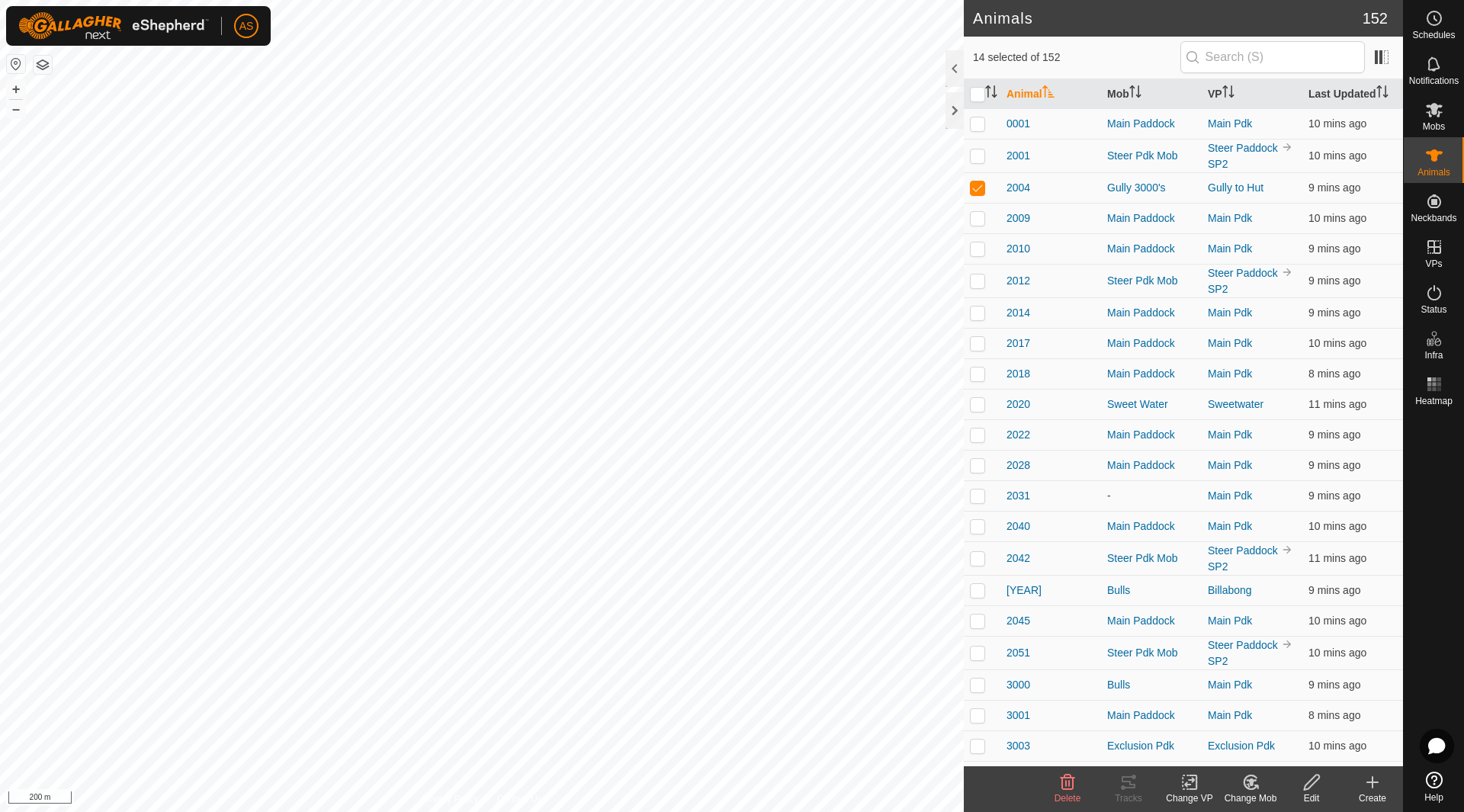checkbox on "true" 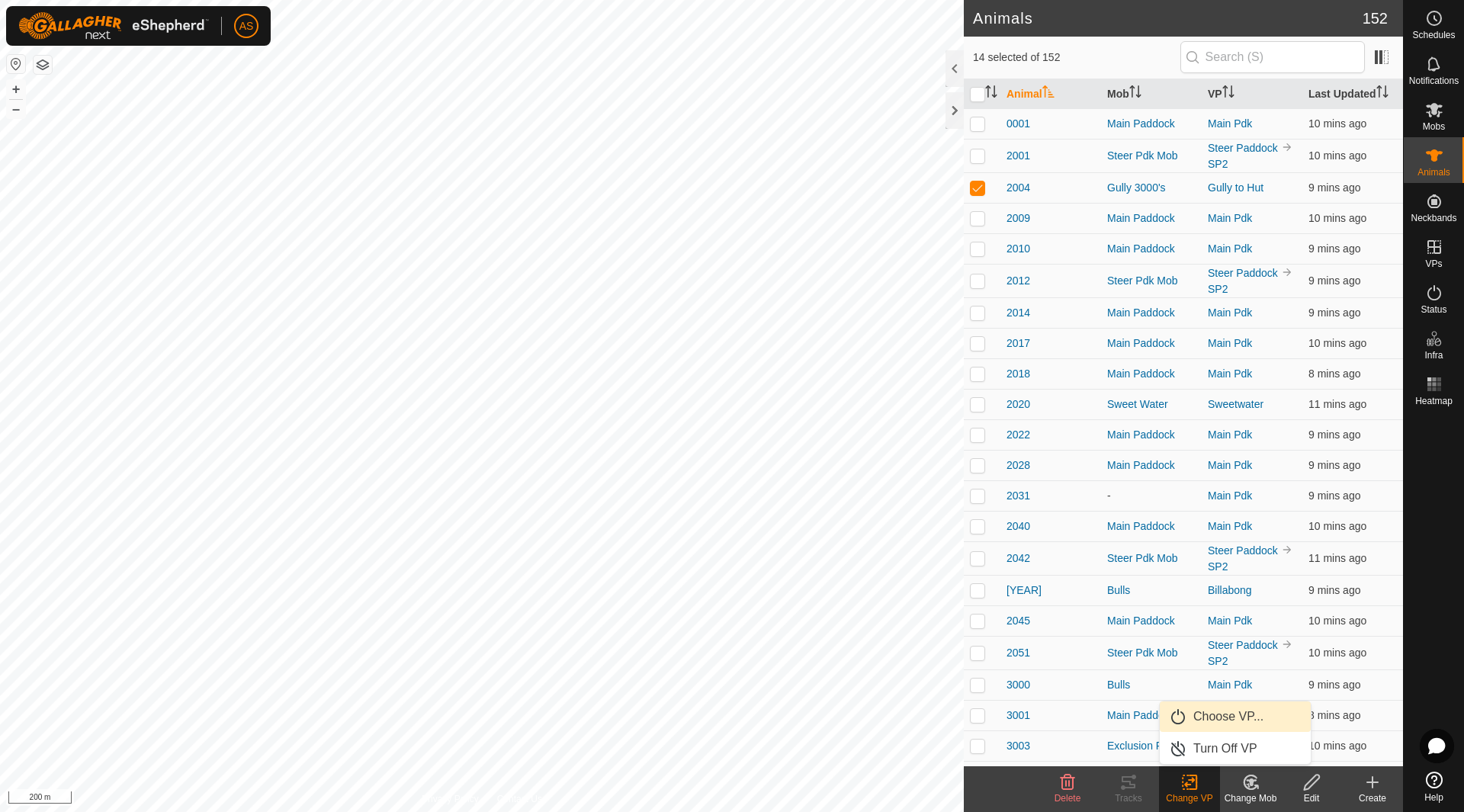 click on "Choose VP..." at bounding box center [1235, 717] 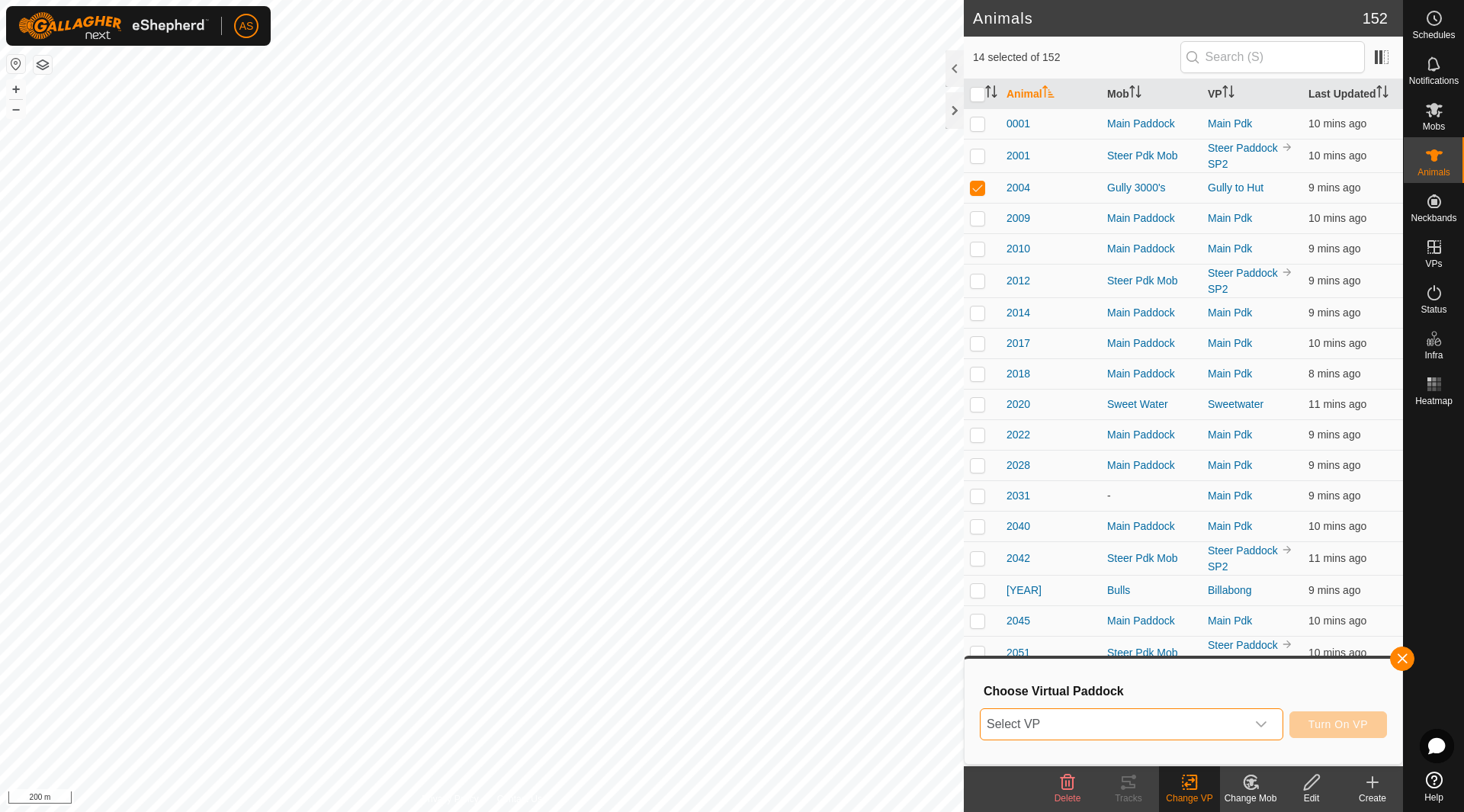 click on "Select VP" at bounding box center [1113, 724] 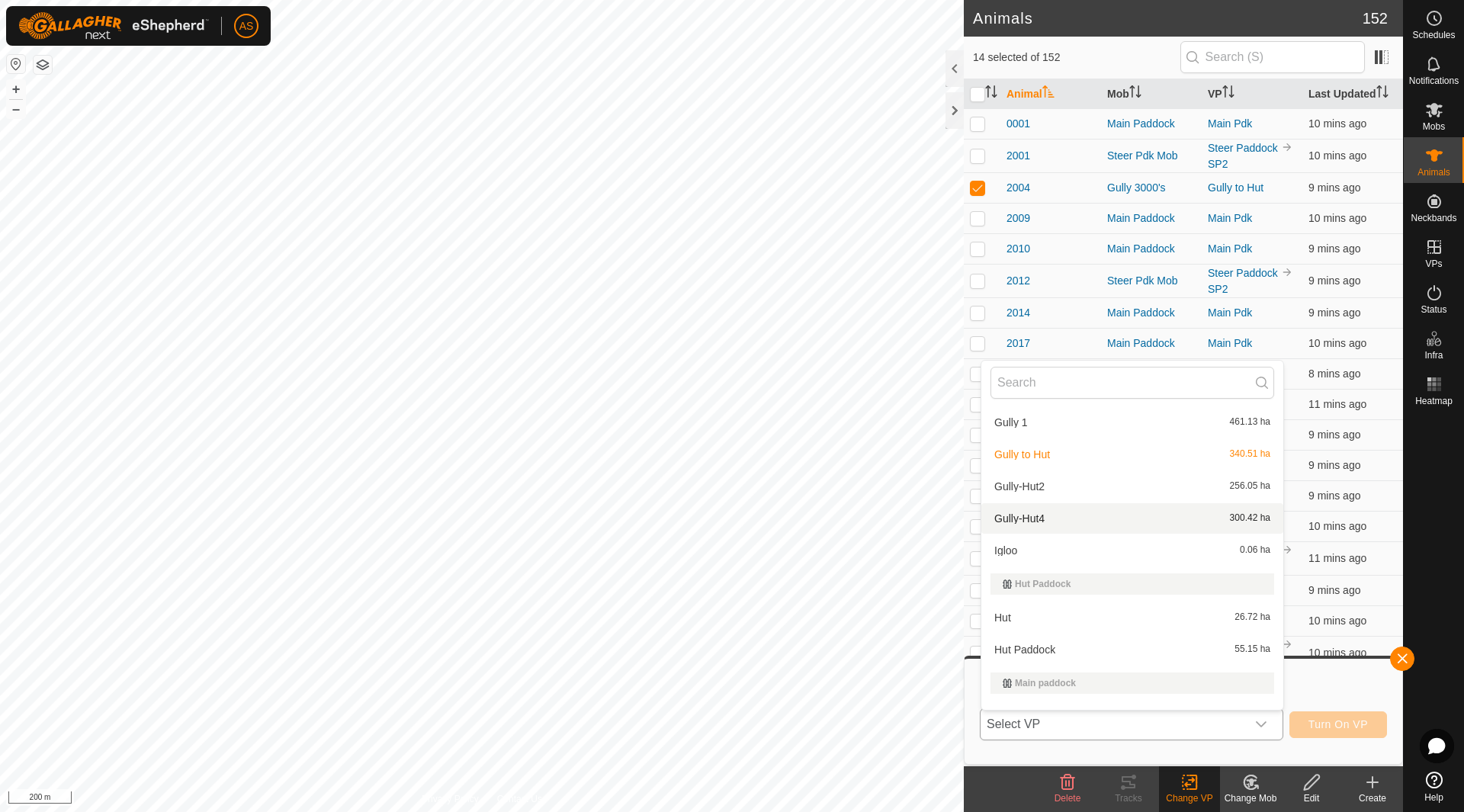 scroll, scrollTop: 457, scrollLeft: 0, axis: vertical 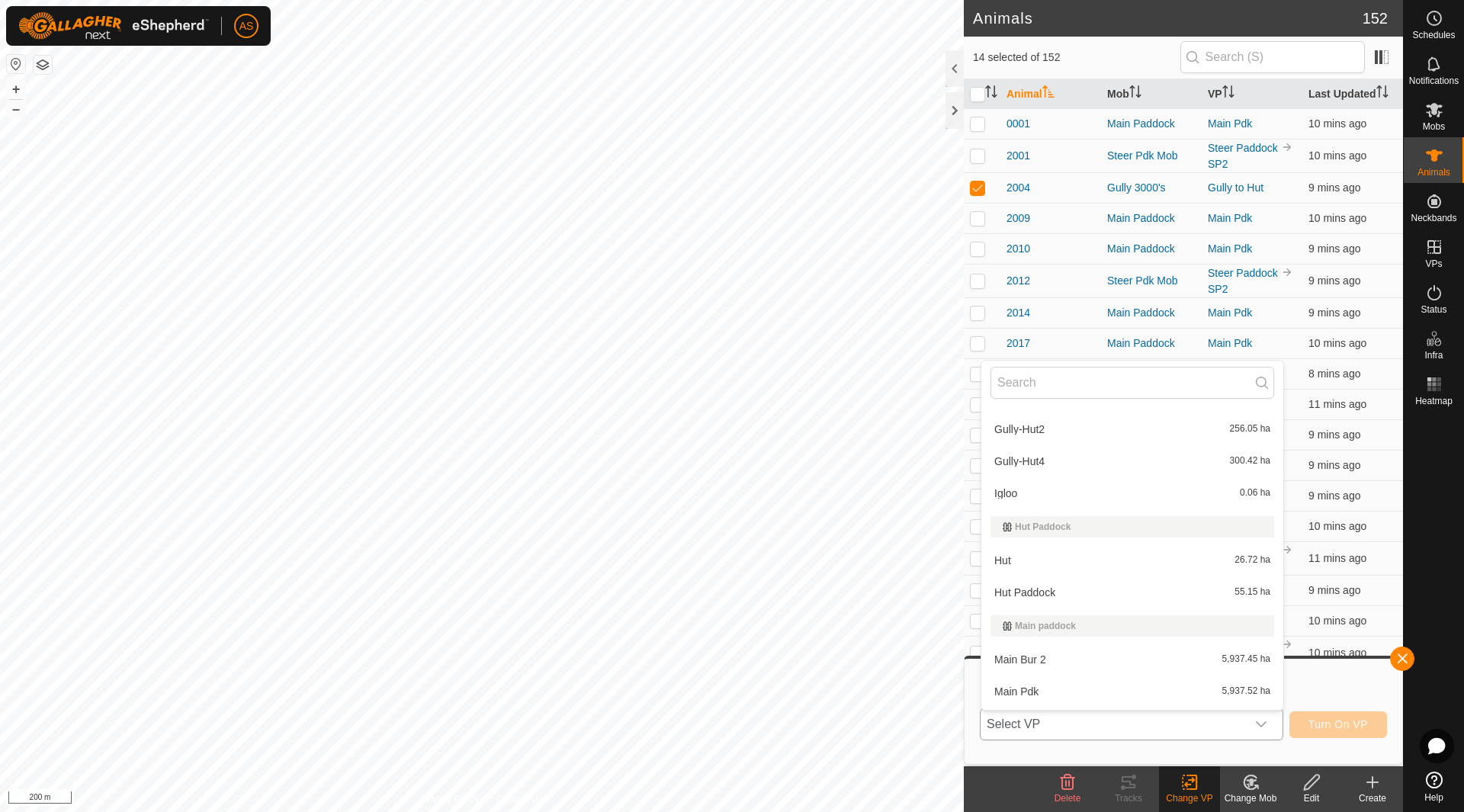 click on "[PADDOCK_NAME]  [AREA]" at bounding box center [1132, 592] 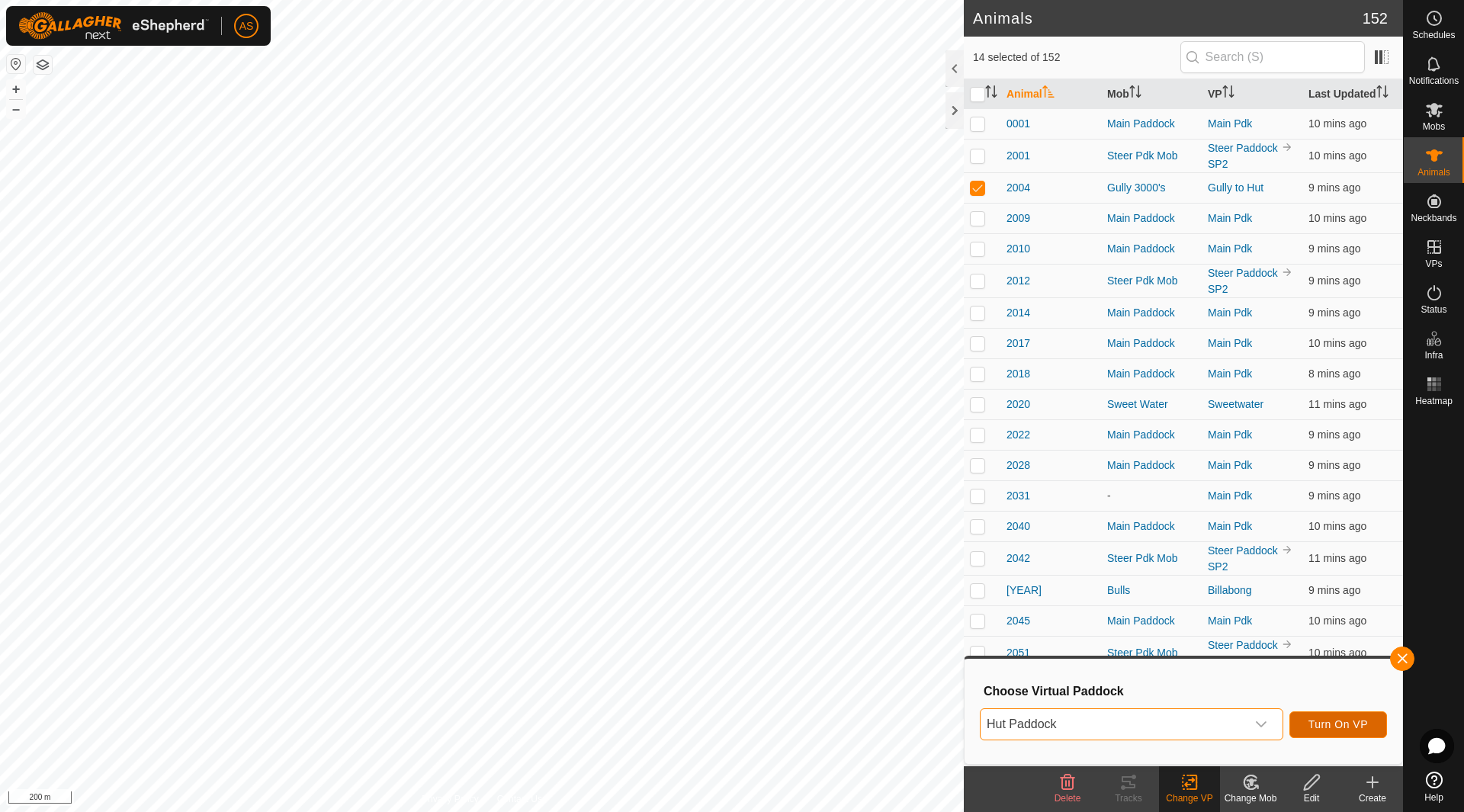 click on "Turn On VP" at bounding box center [1338, 724] 